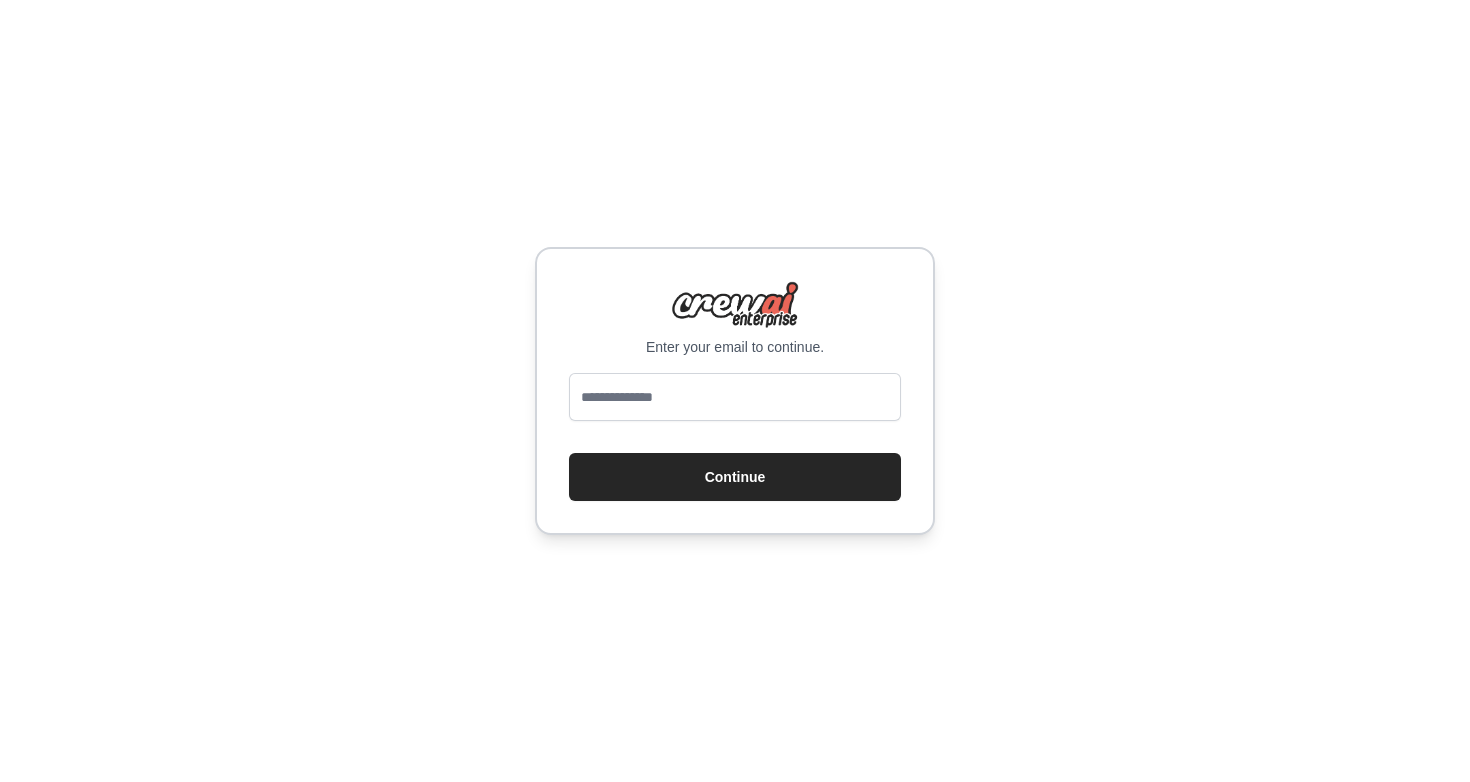 scroll, scrollTop: 0, scrollLeft: 0, axis: both 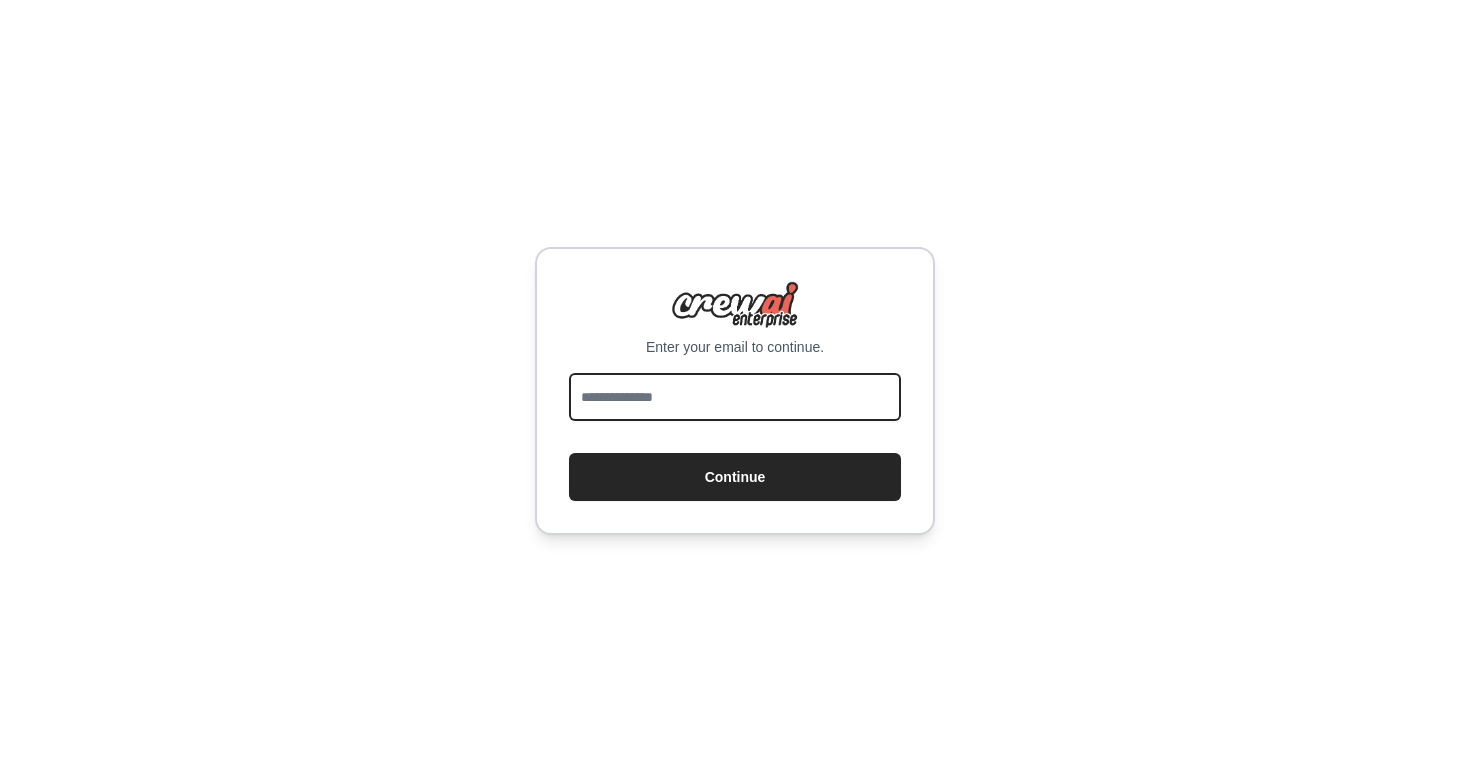 click at bounding box center [735, 397] 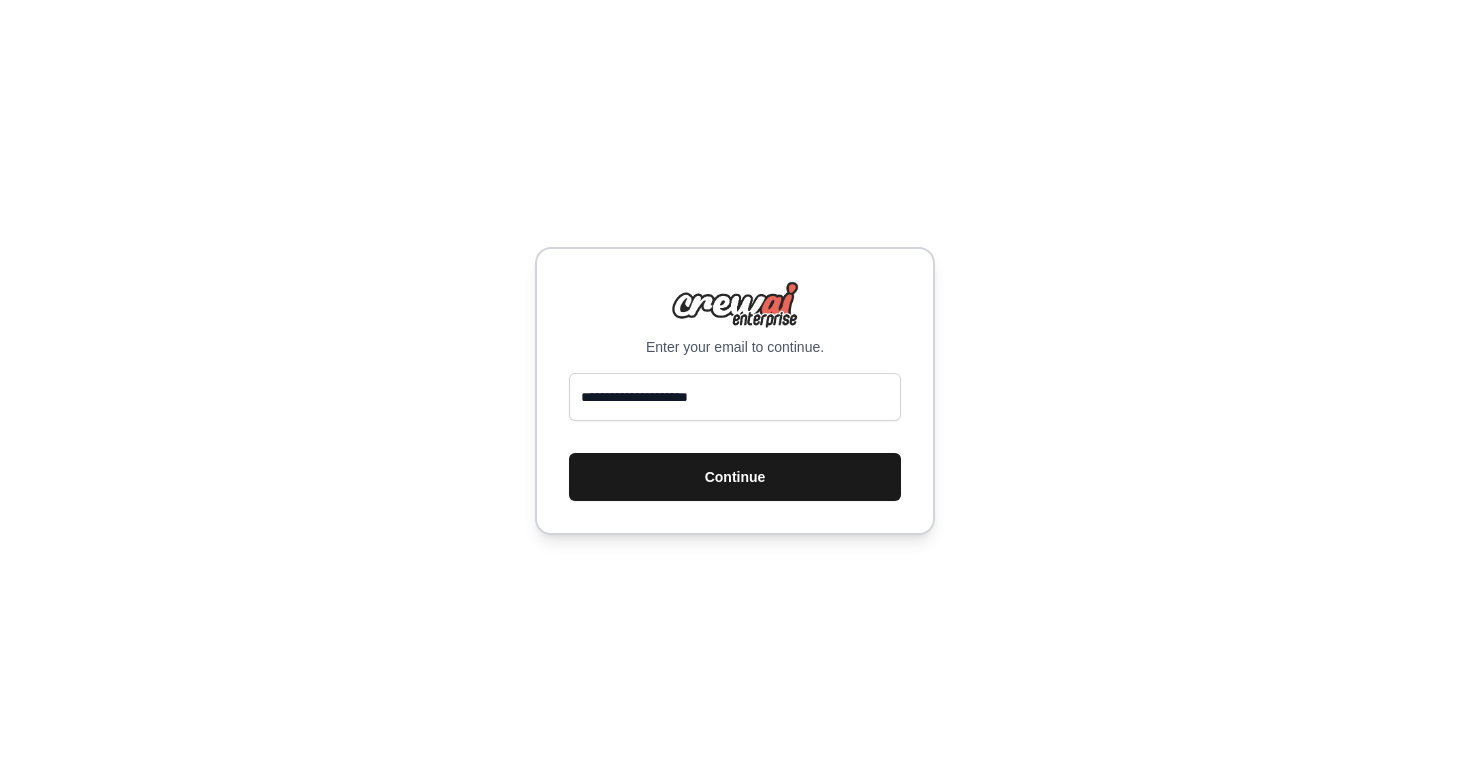 click on "Continue" at bounding box center (735, 477) 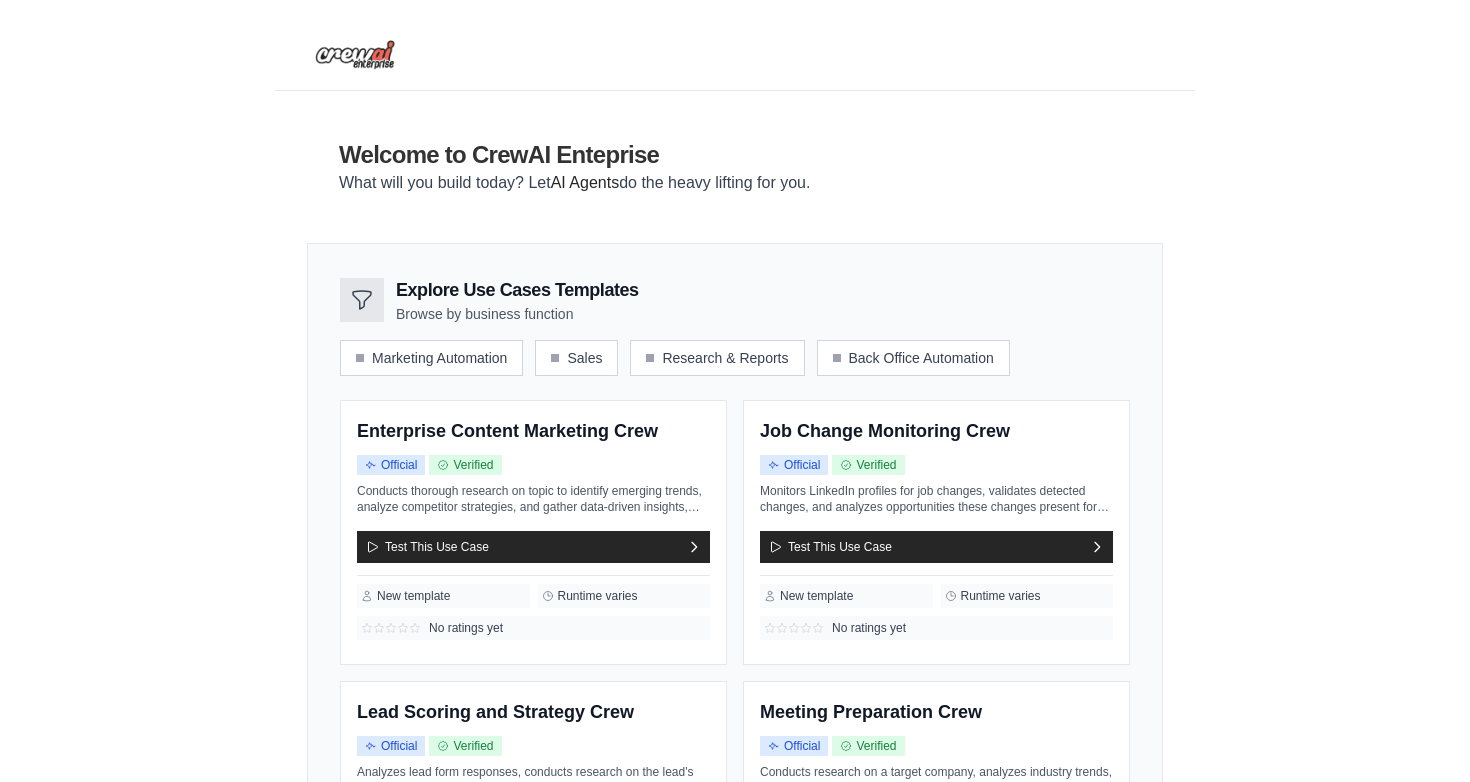 scroll, scrollTop: 0, scrollLeft: 0, axis: both 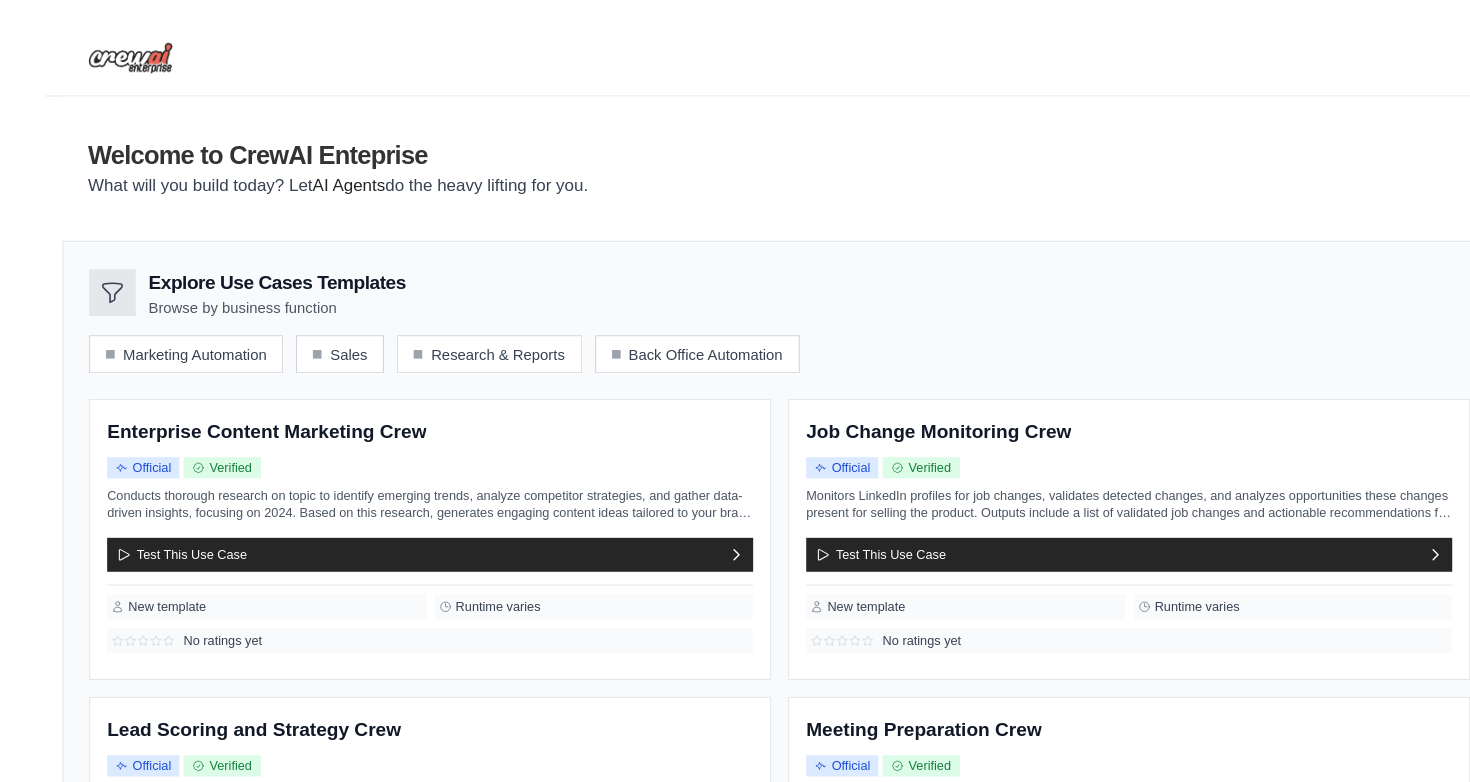 click 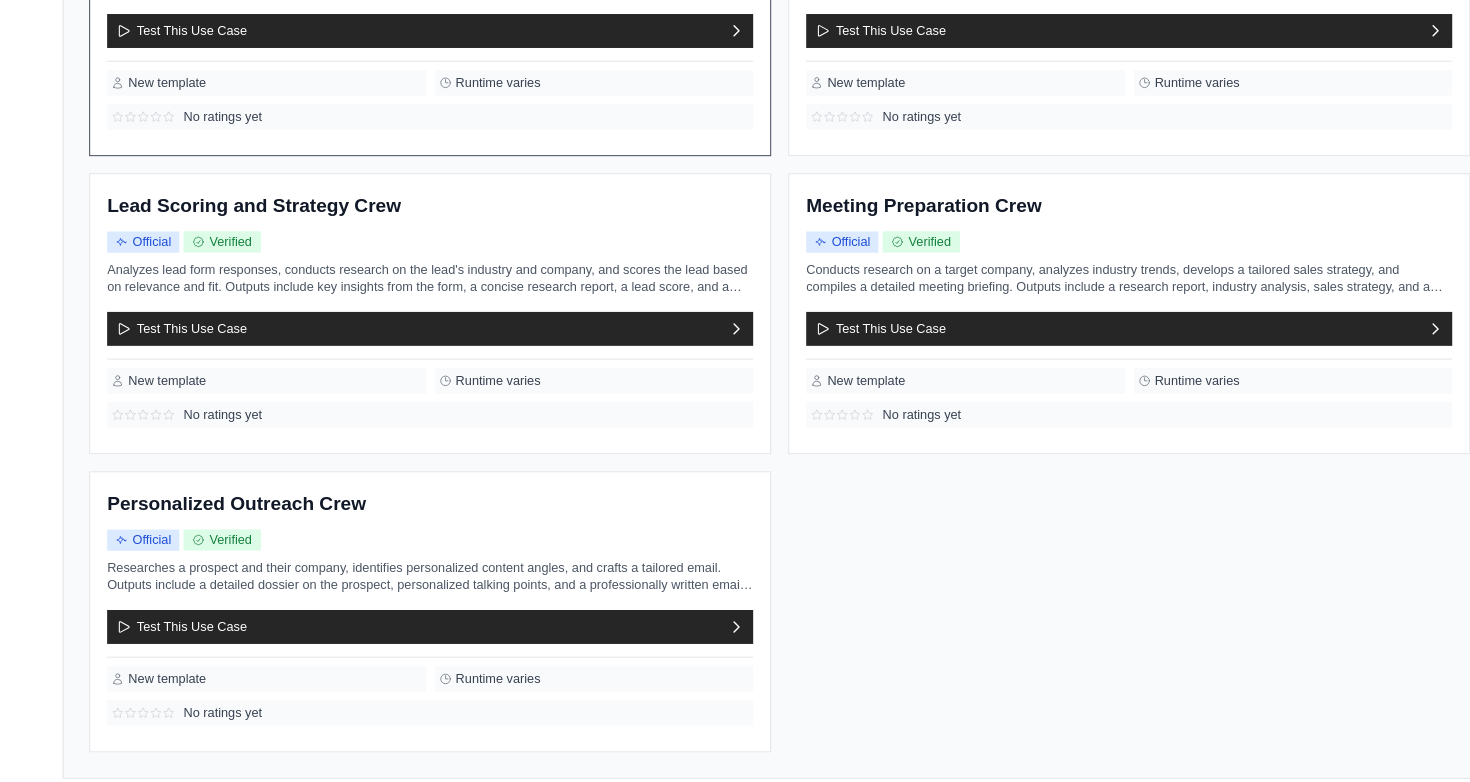 scroll, scrollTop: 619, scrollLeft: 0, axis: vertical 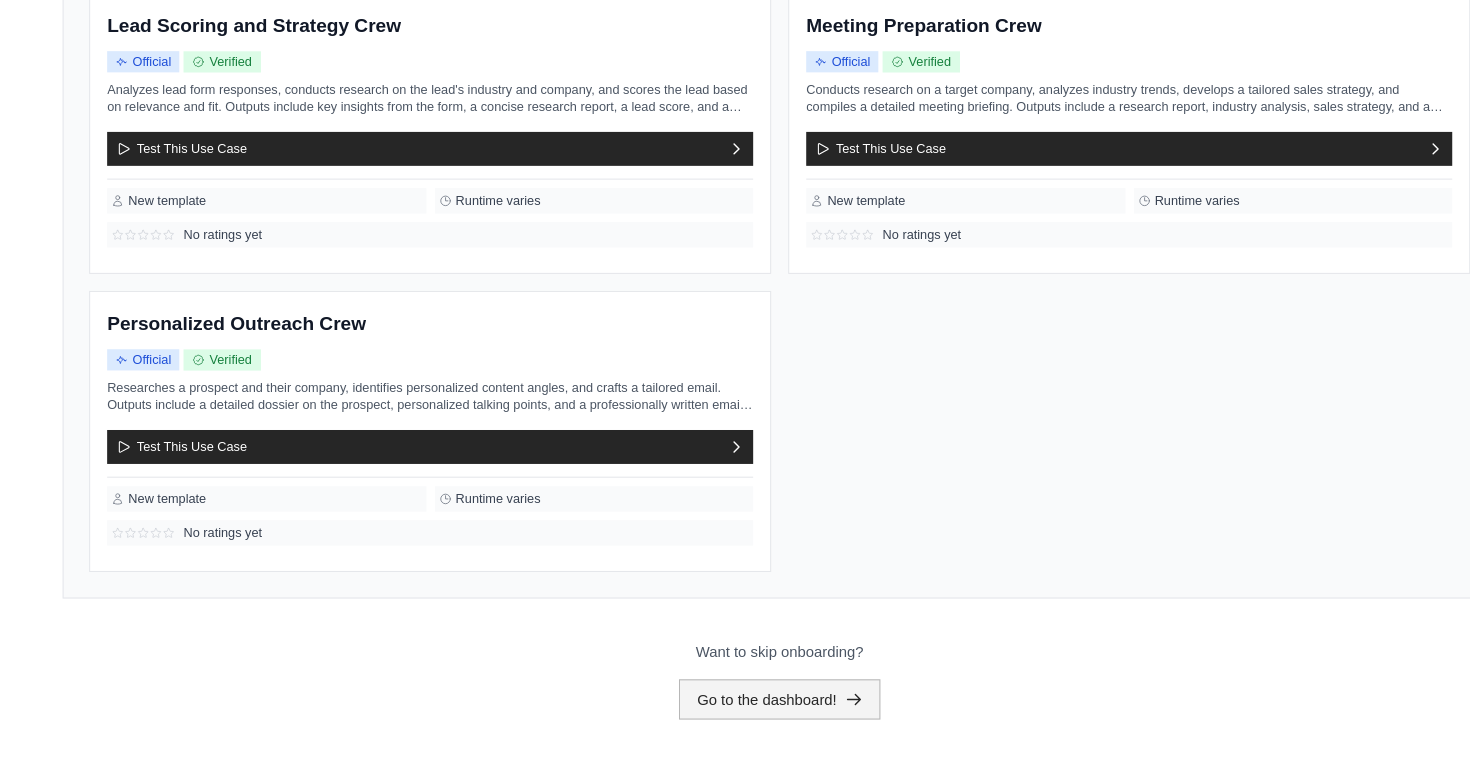 click on "Go to the dashboard!" at bounding box center (735, 704) 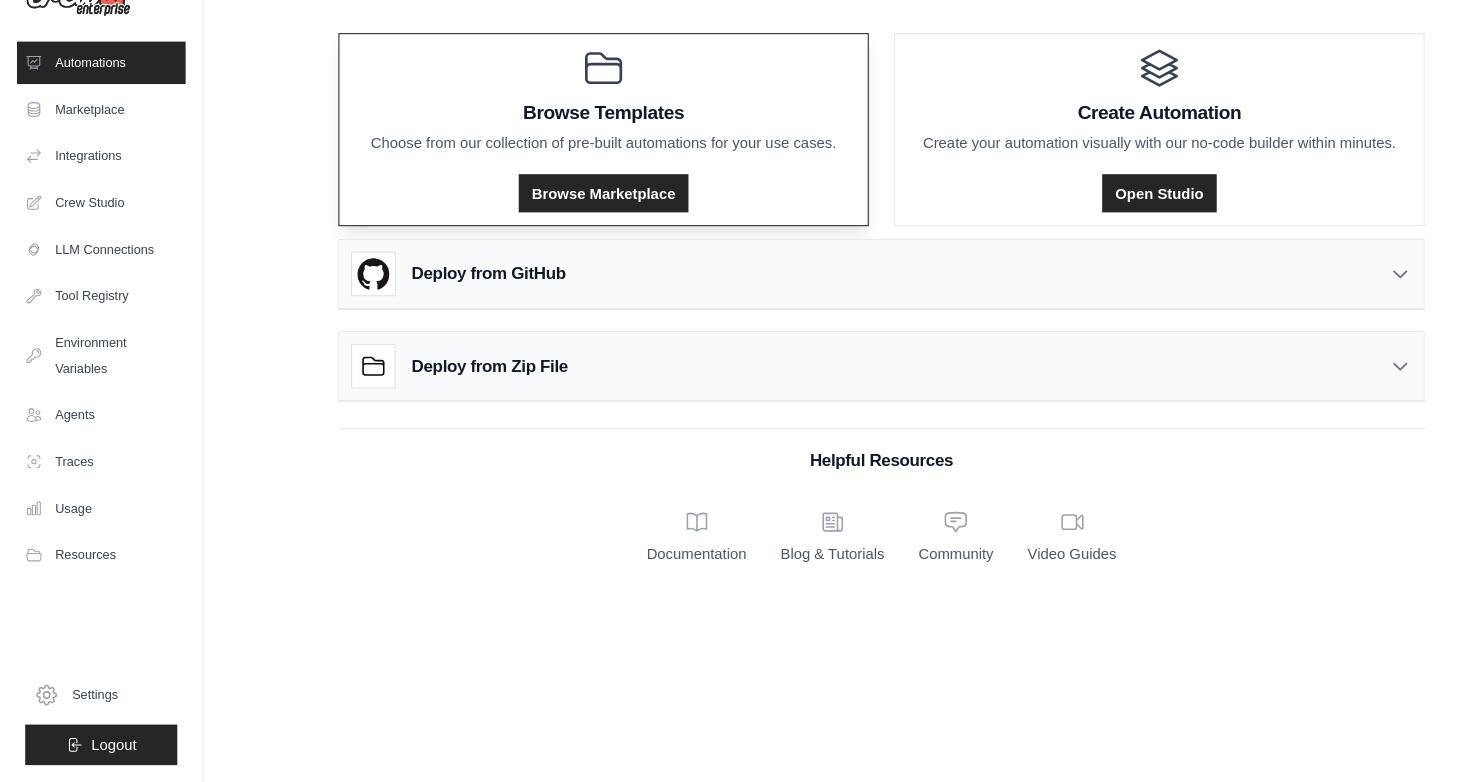 scroll, scrollTop: 0, scrollLeft: 0, axis: both 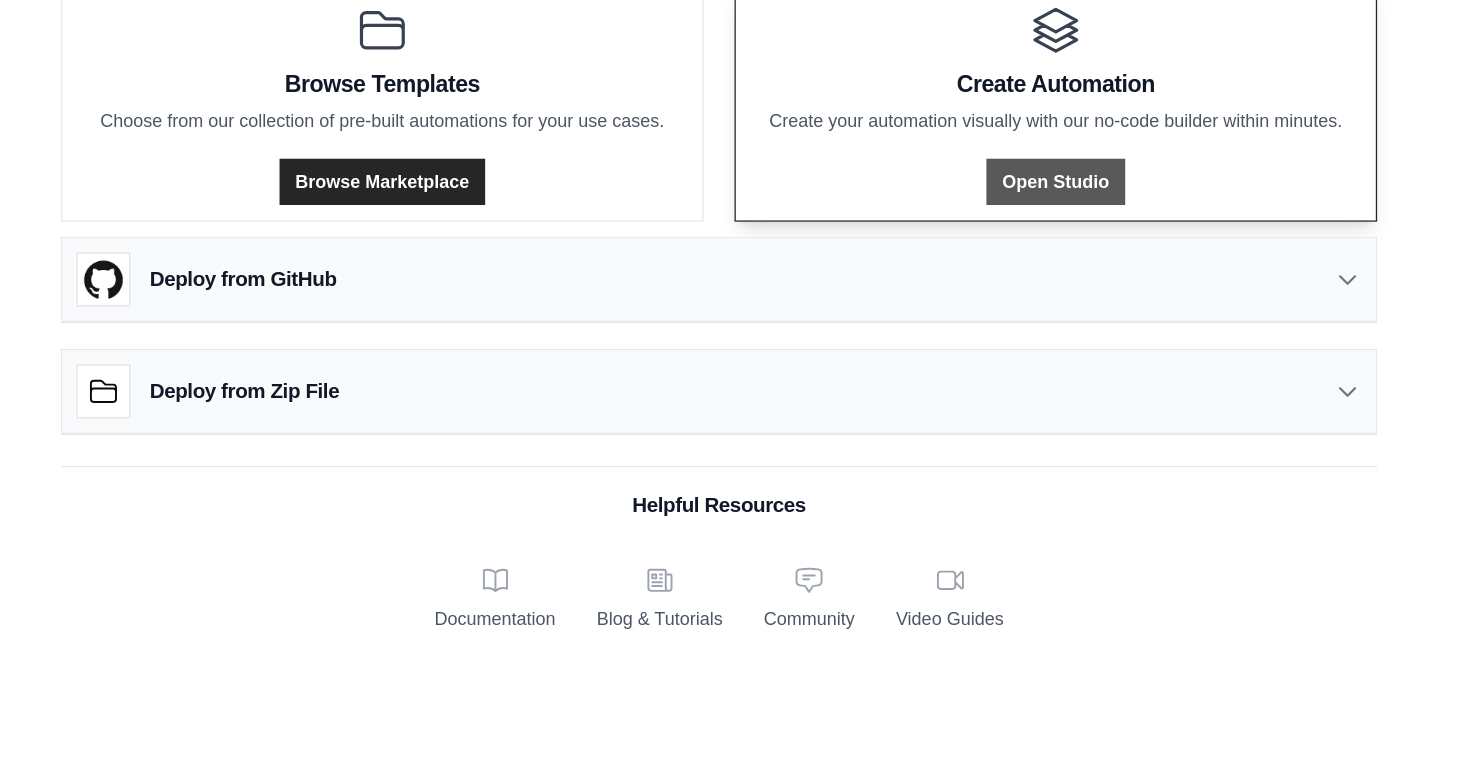 click on "Open Studio" at bounding box center [1092, 227] 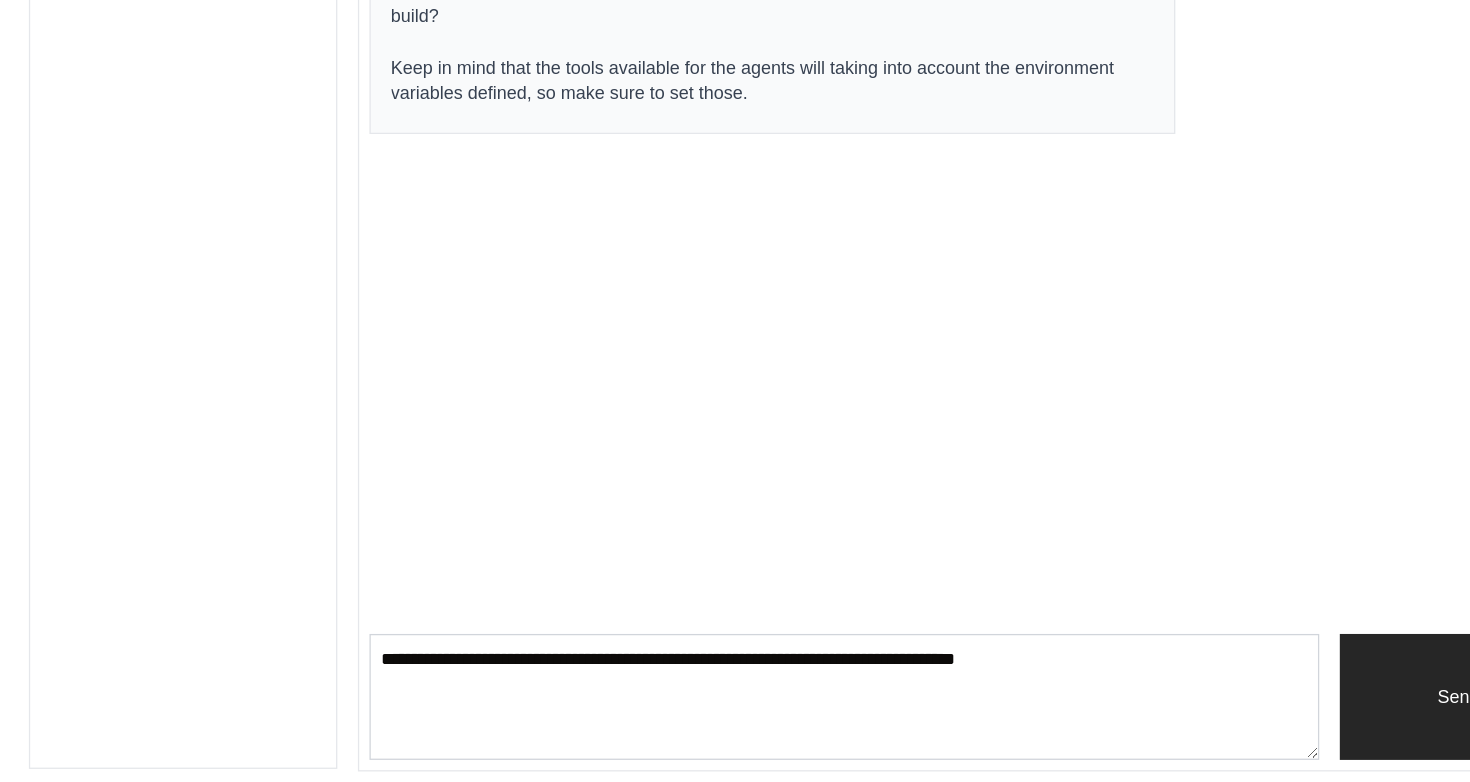 scroll, scrollTop: 11, scrollLeft: 0, axis: vertical 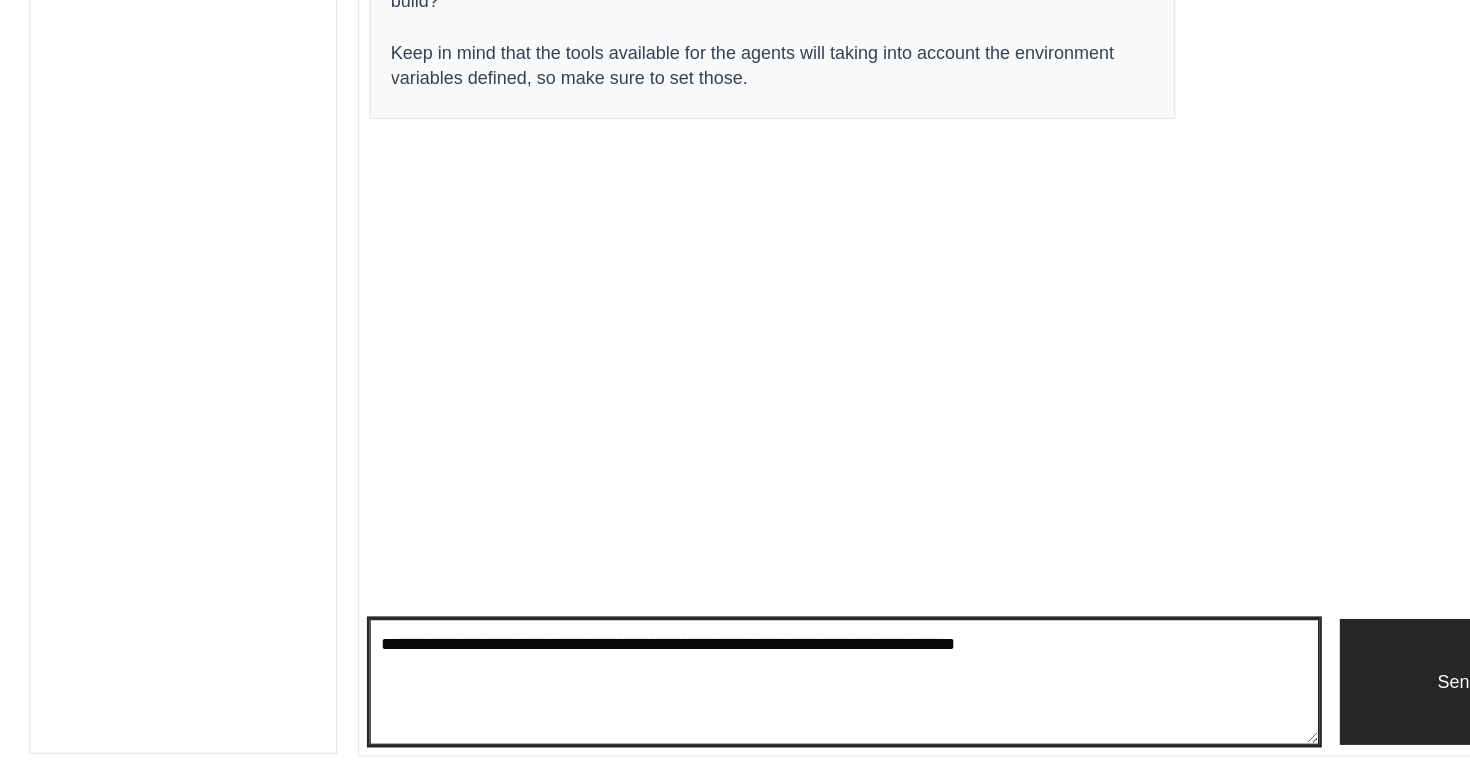 click at bounding box center (858, 704) 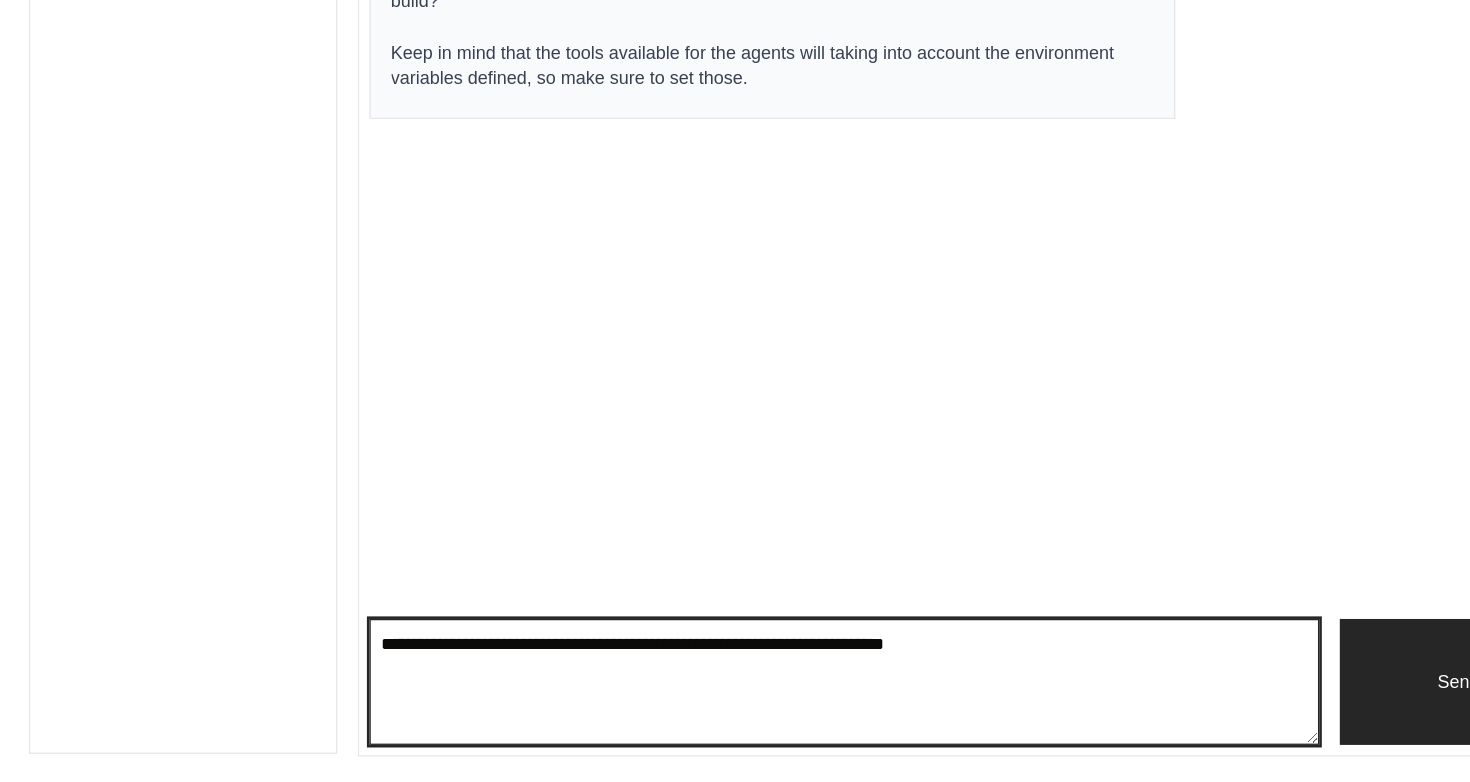click on "**********" at bounding box center [858, 704] 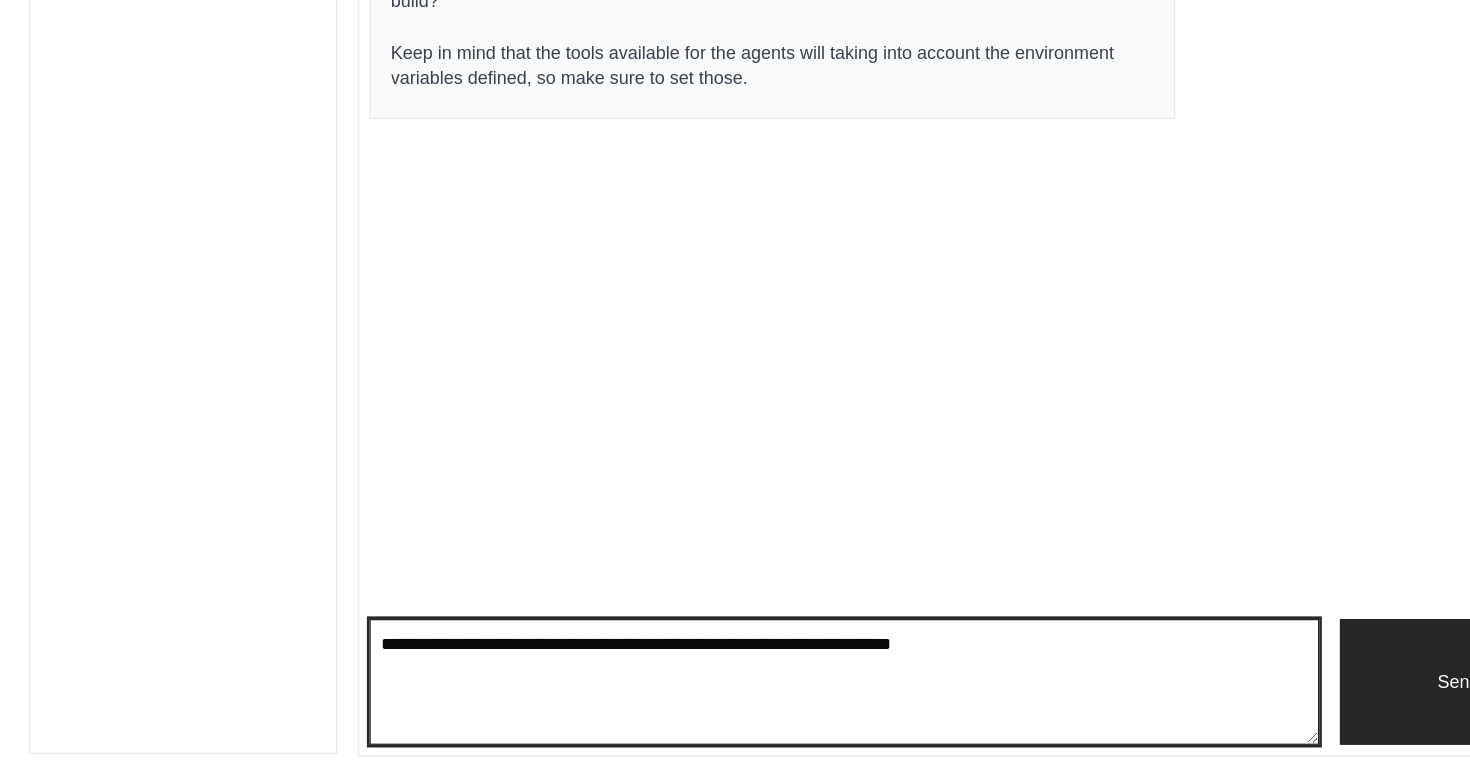 click on "**********" at bounding box center (858, 704) 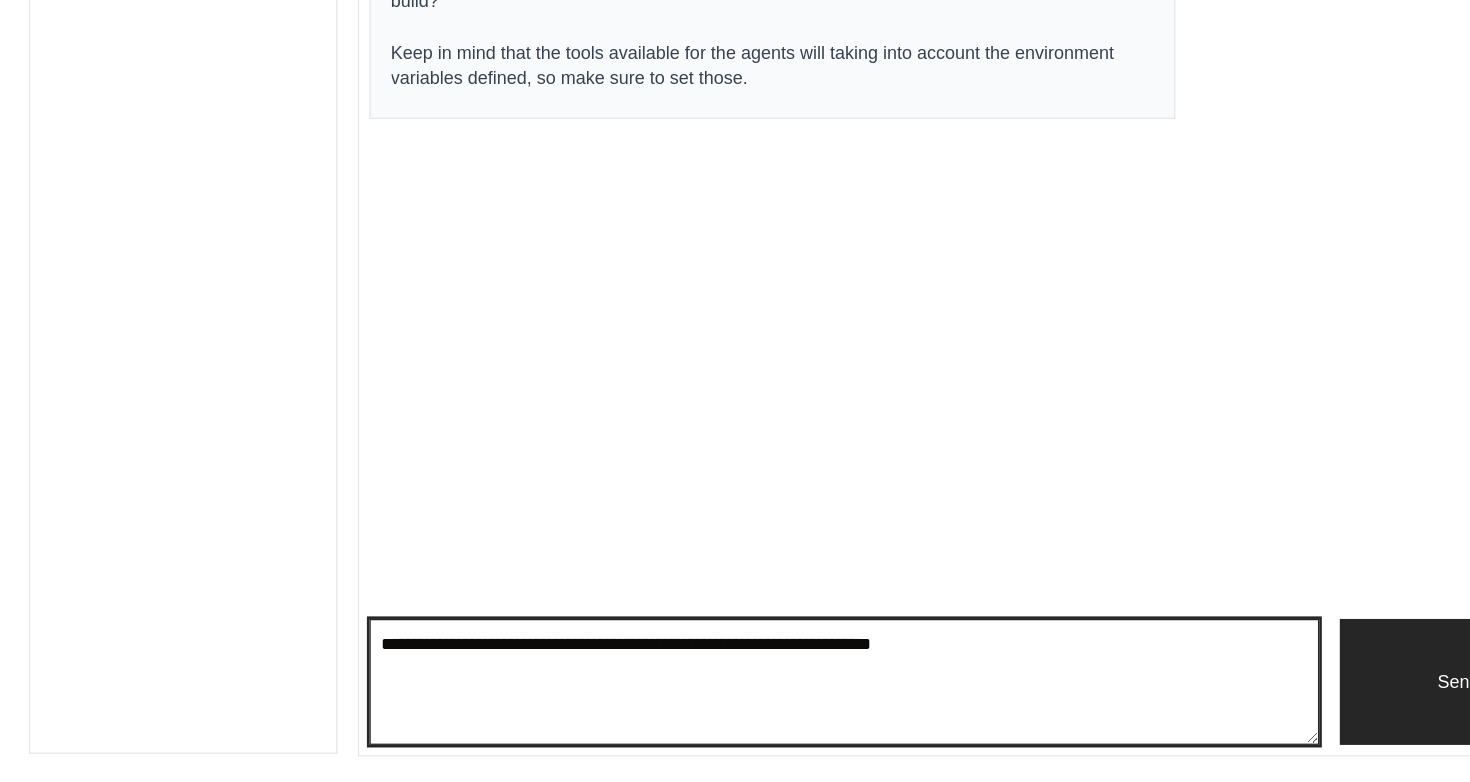 click on "**********" at bounding box center [858, 704] 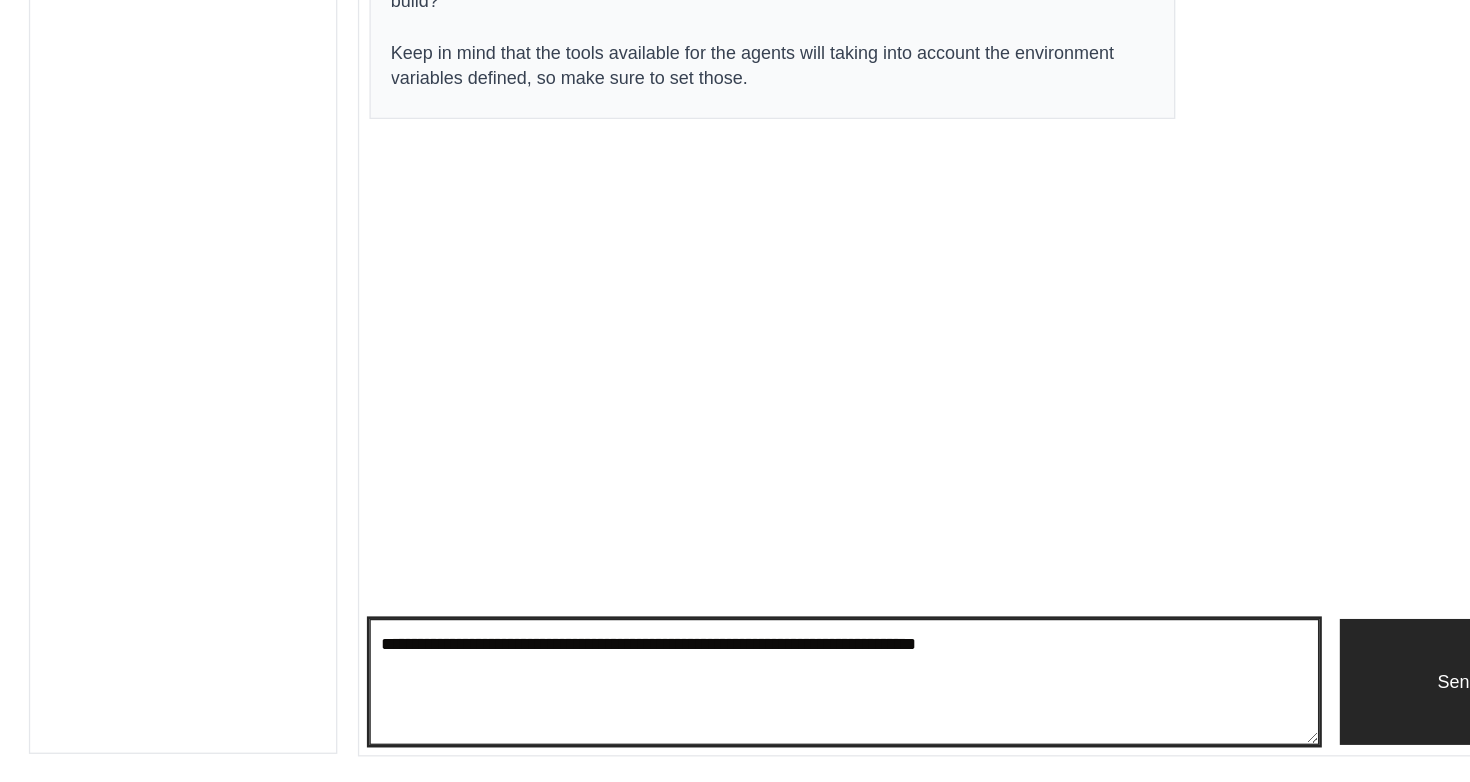 click on "**********" at bounding box center [858, 704] 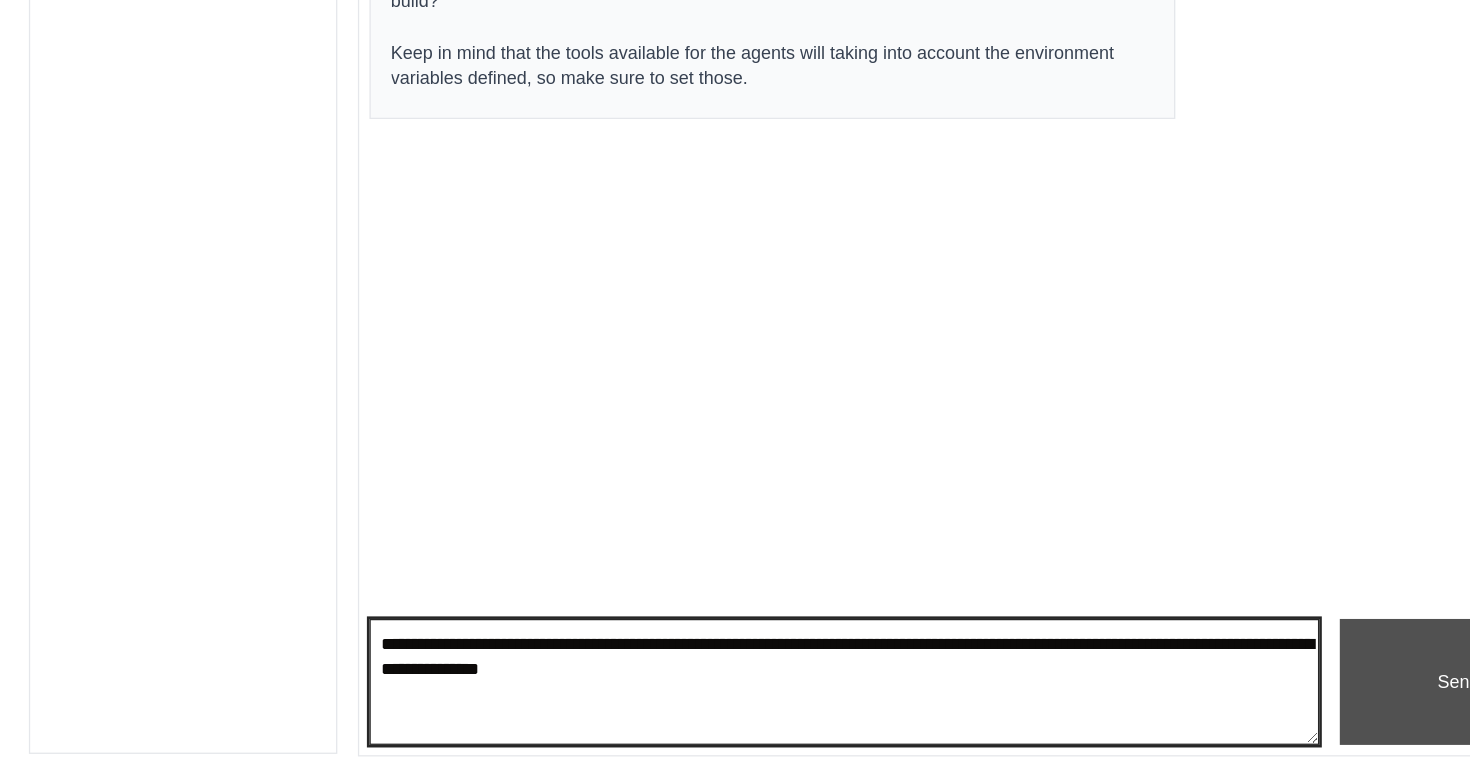 type on "**********" 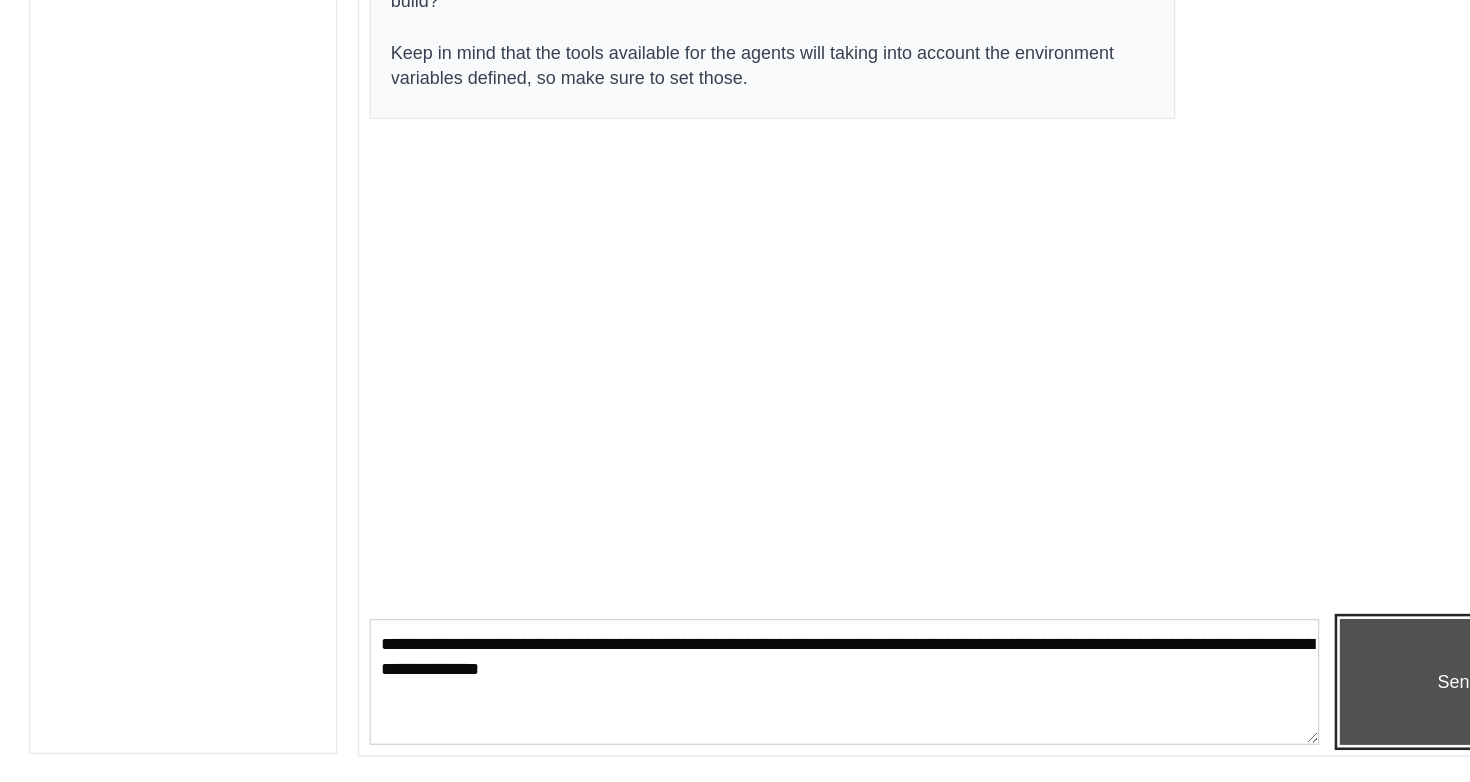 click on "Send" at bounding box center (1336, 704) 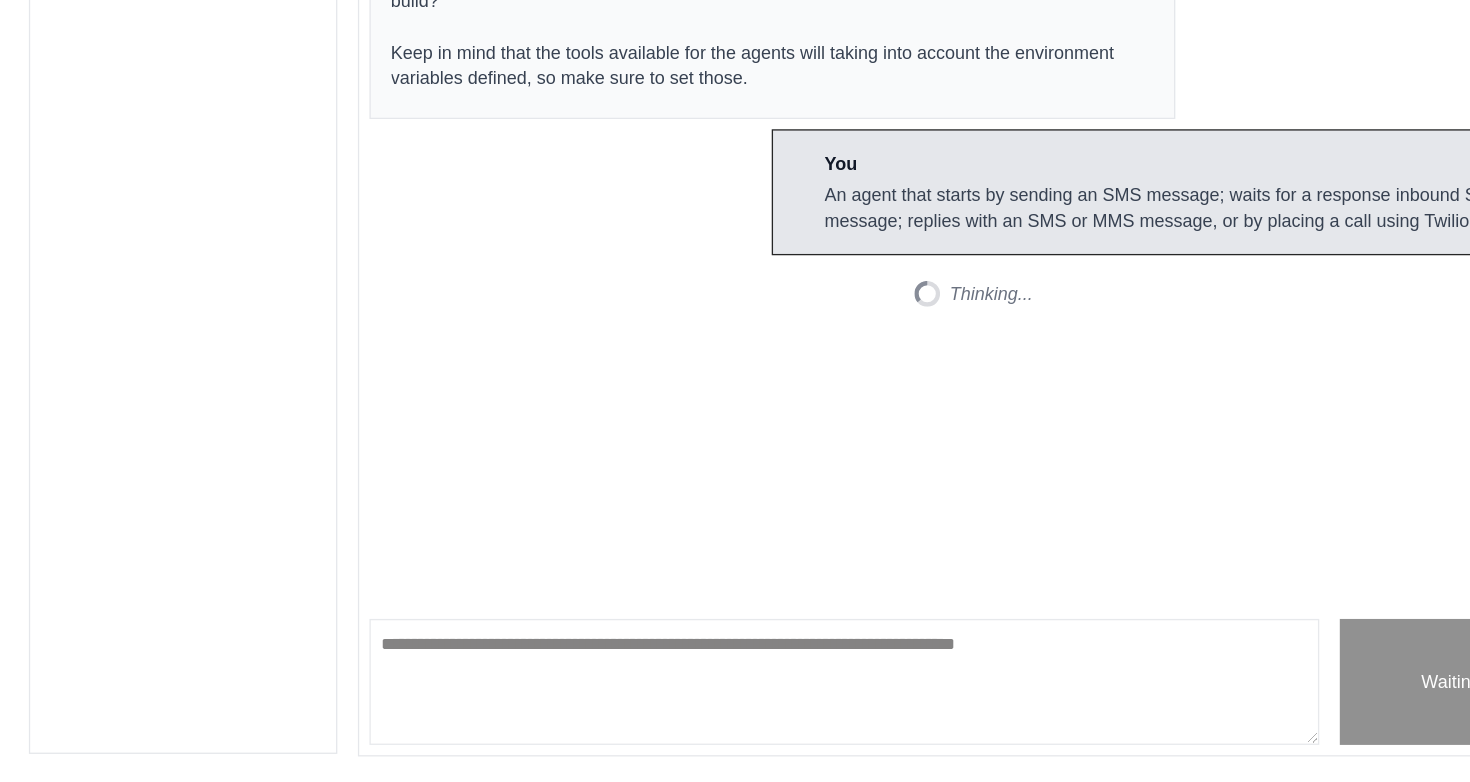 scroll, scrollTop: 11, scrollLeft: 0, axis: vertical 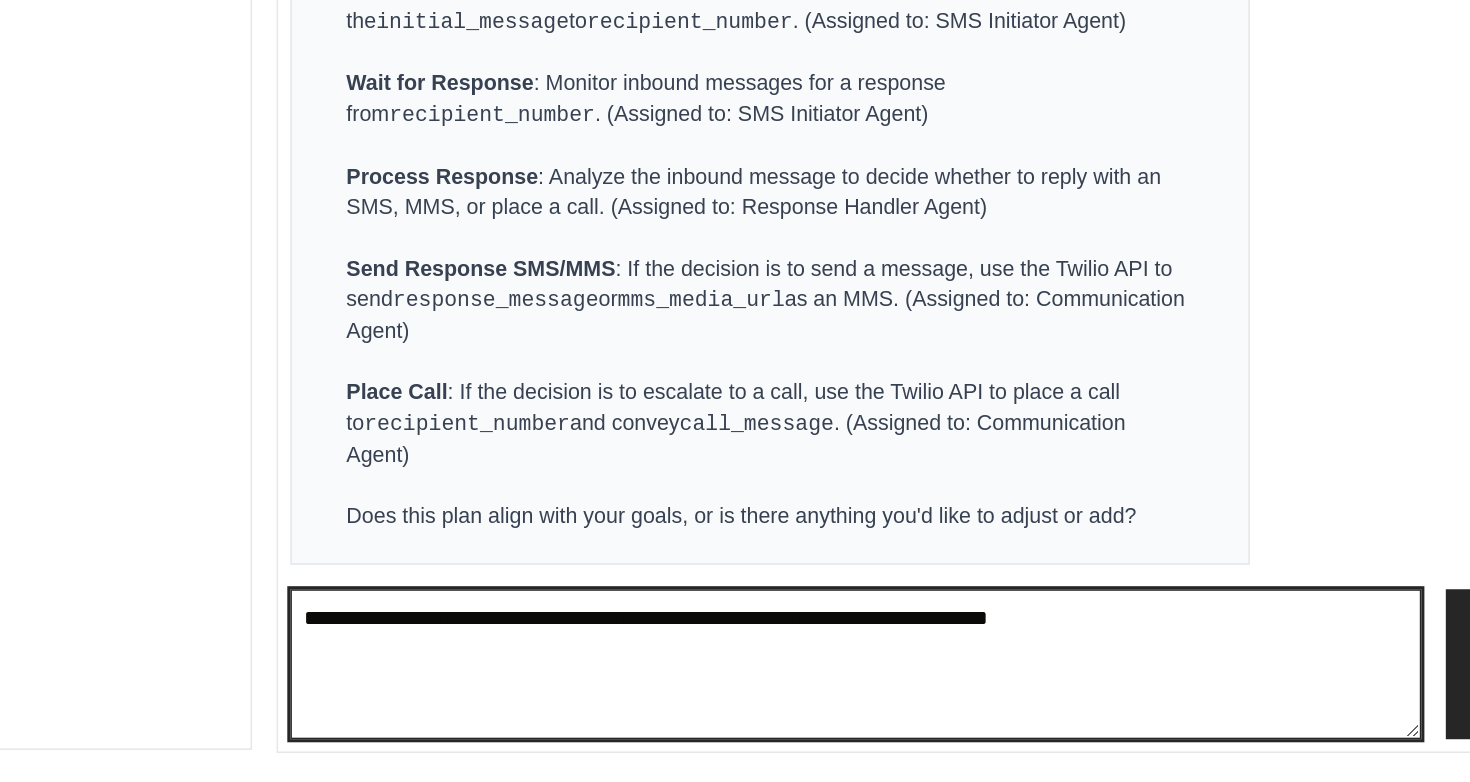 click at bounding box center (858, 705) 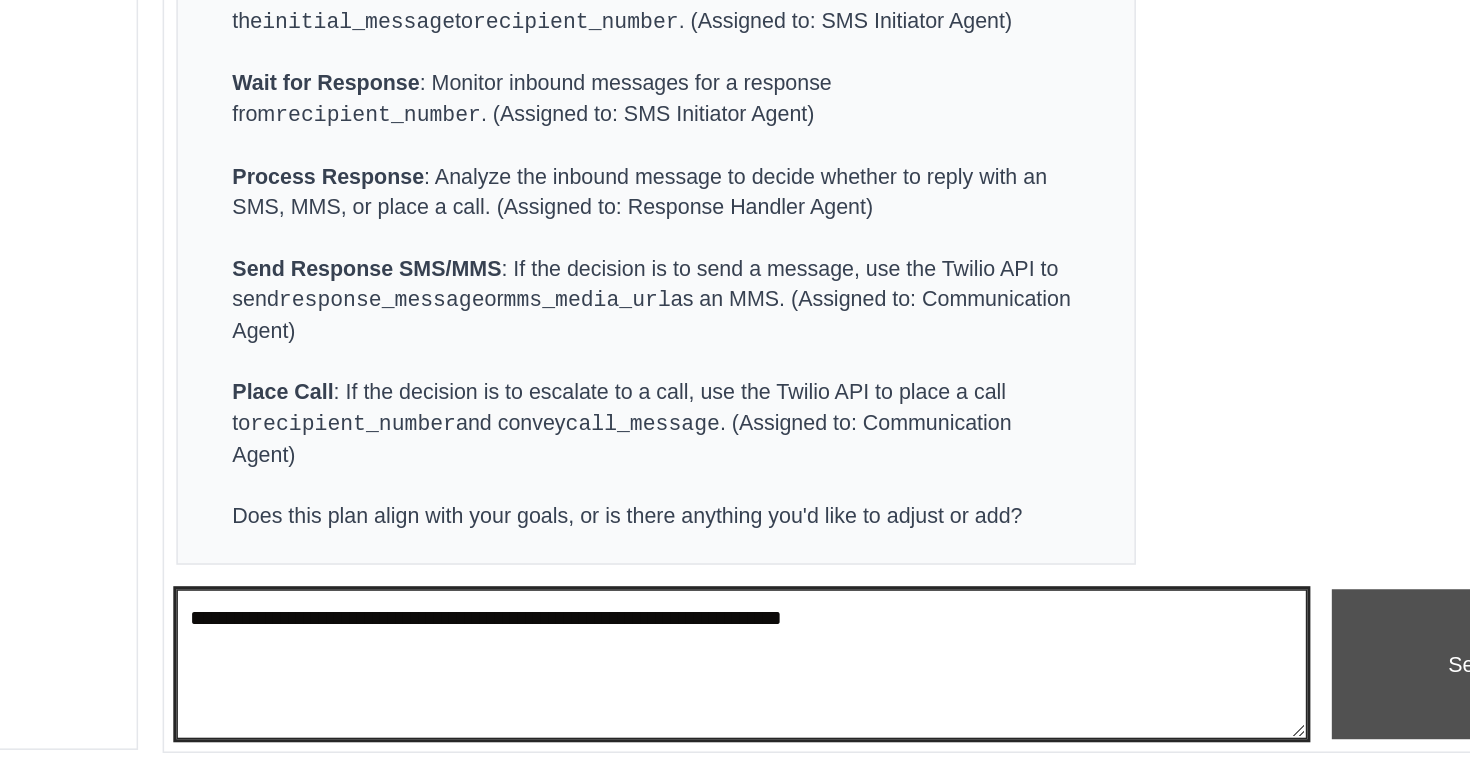 type on "**********" 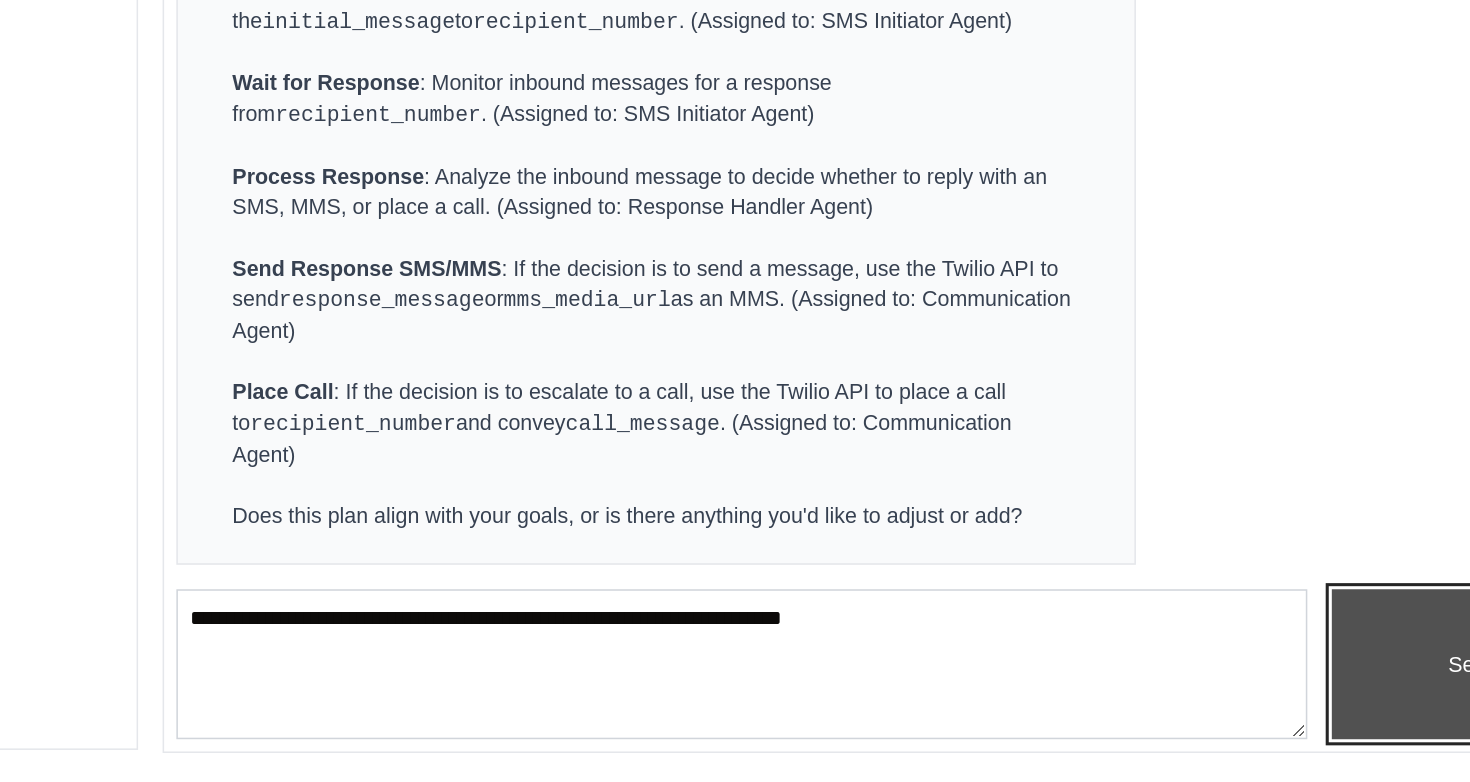 click on "Send" at bounding box center (1336, 705) 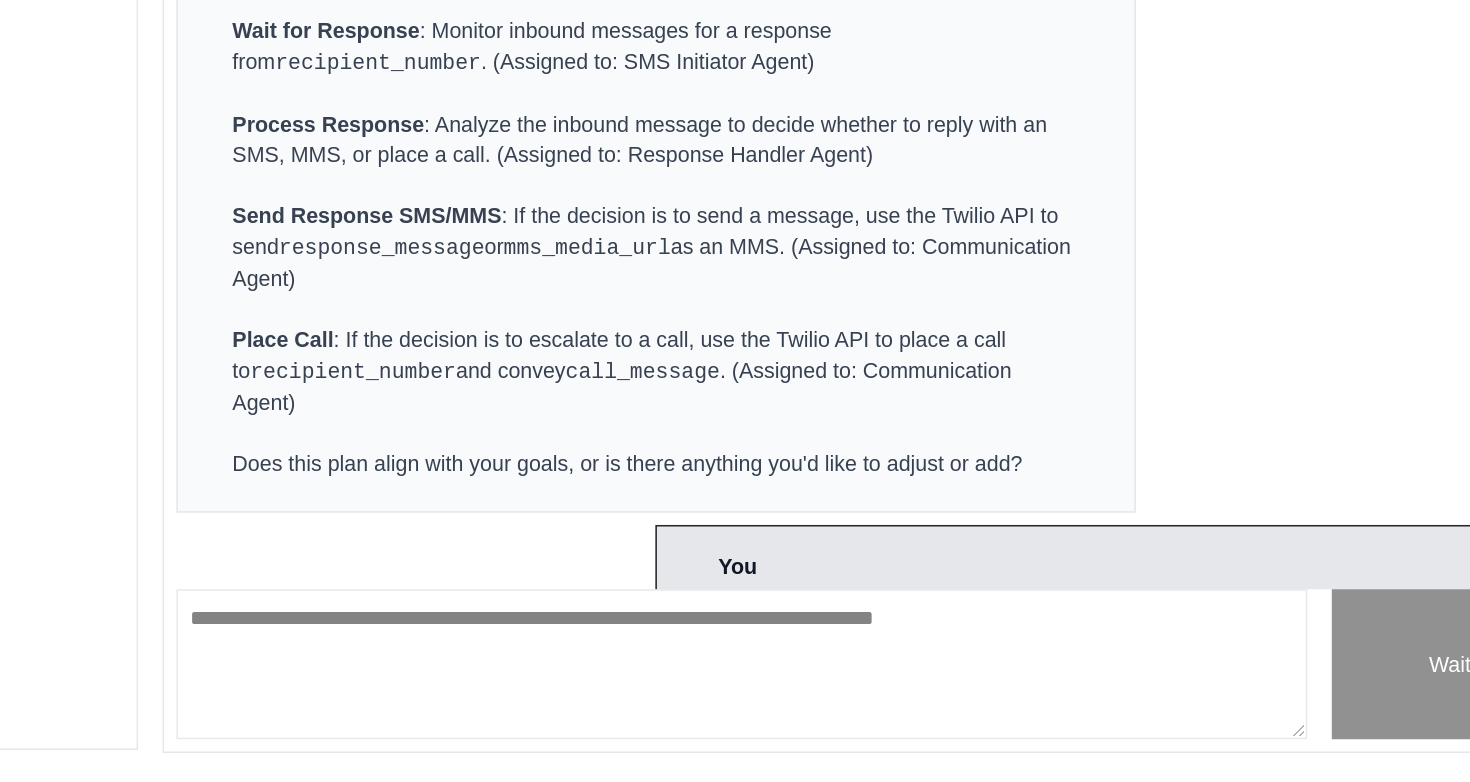 scroll, scrollTop: 1015, scrollLeft: 0, axis: vertical 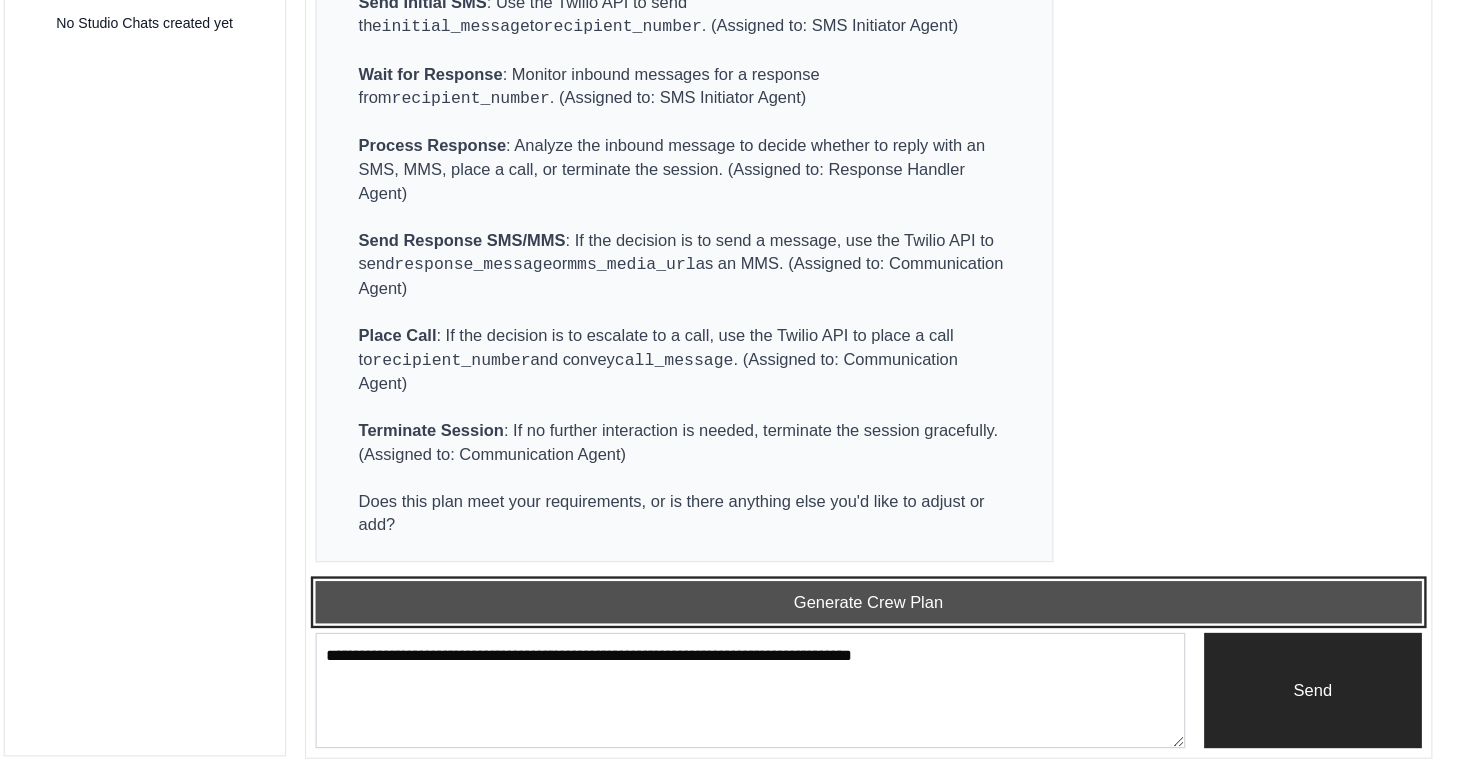 click on "Generate Crew Plan" at bounding box center [959, 629] 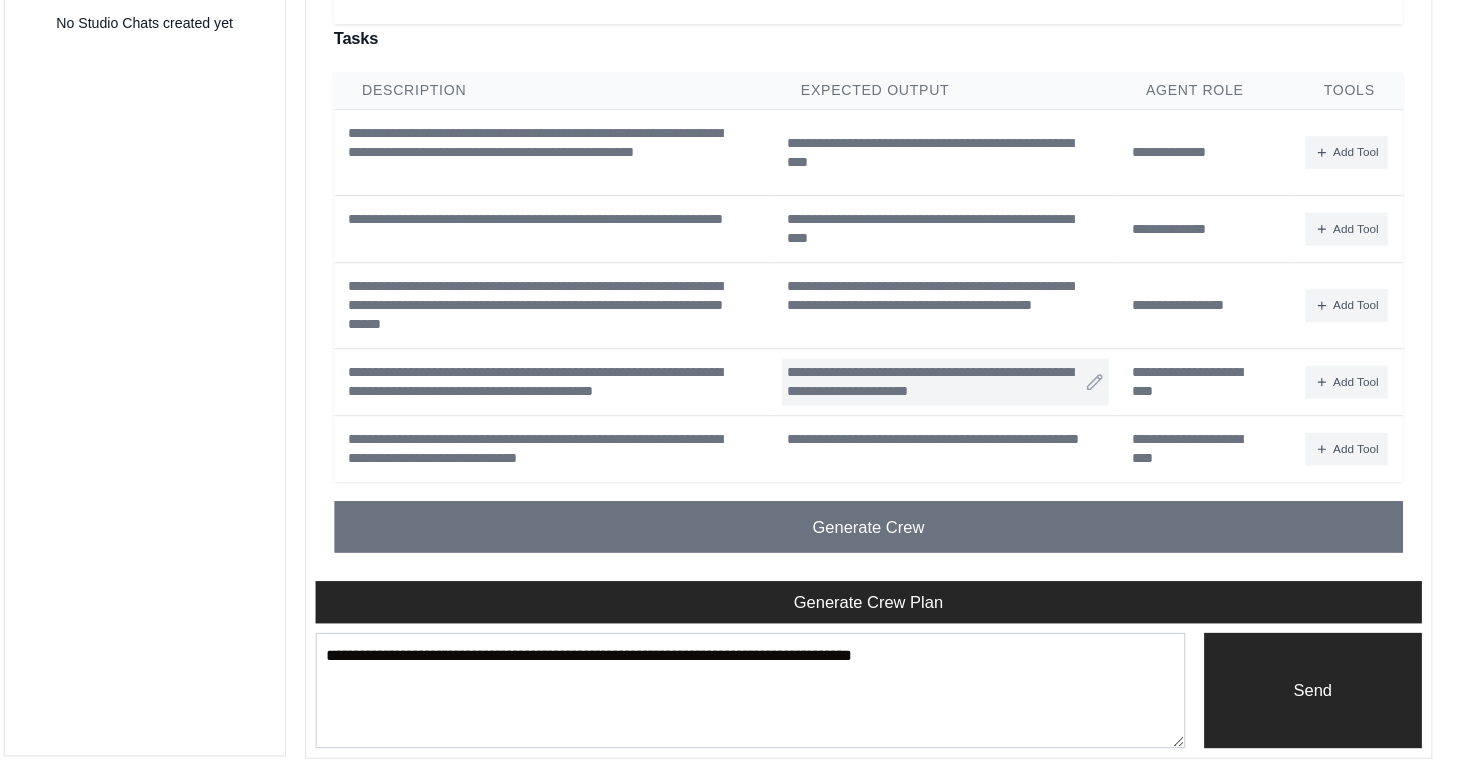 scroll, scrollTop: 3388, scrollLeft: 0, axis: vertical 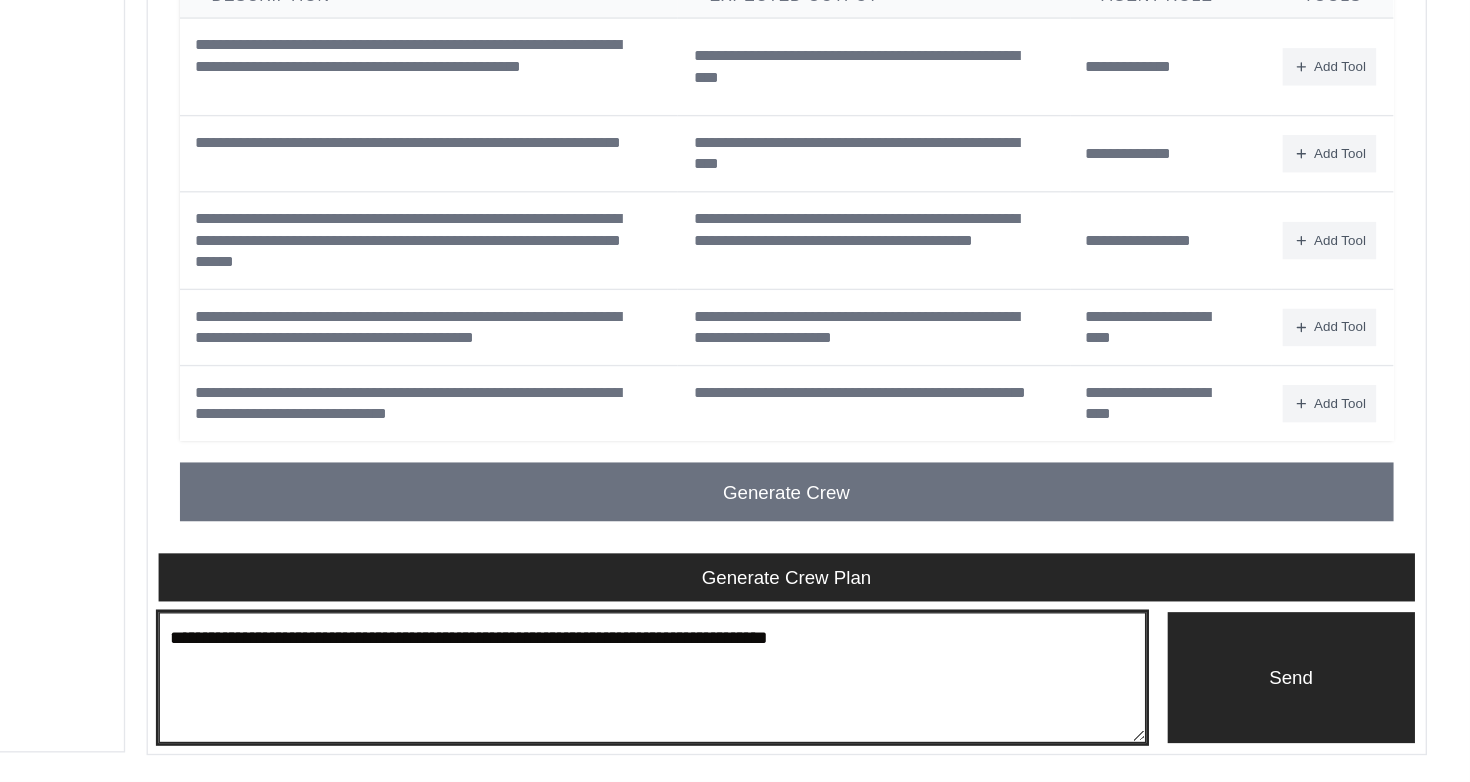 click at bounding box center [858, 704] 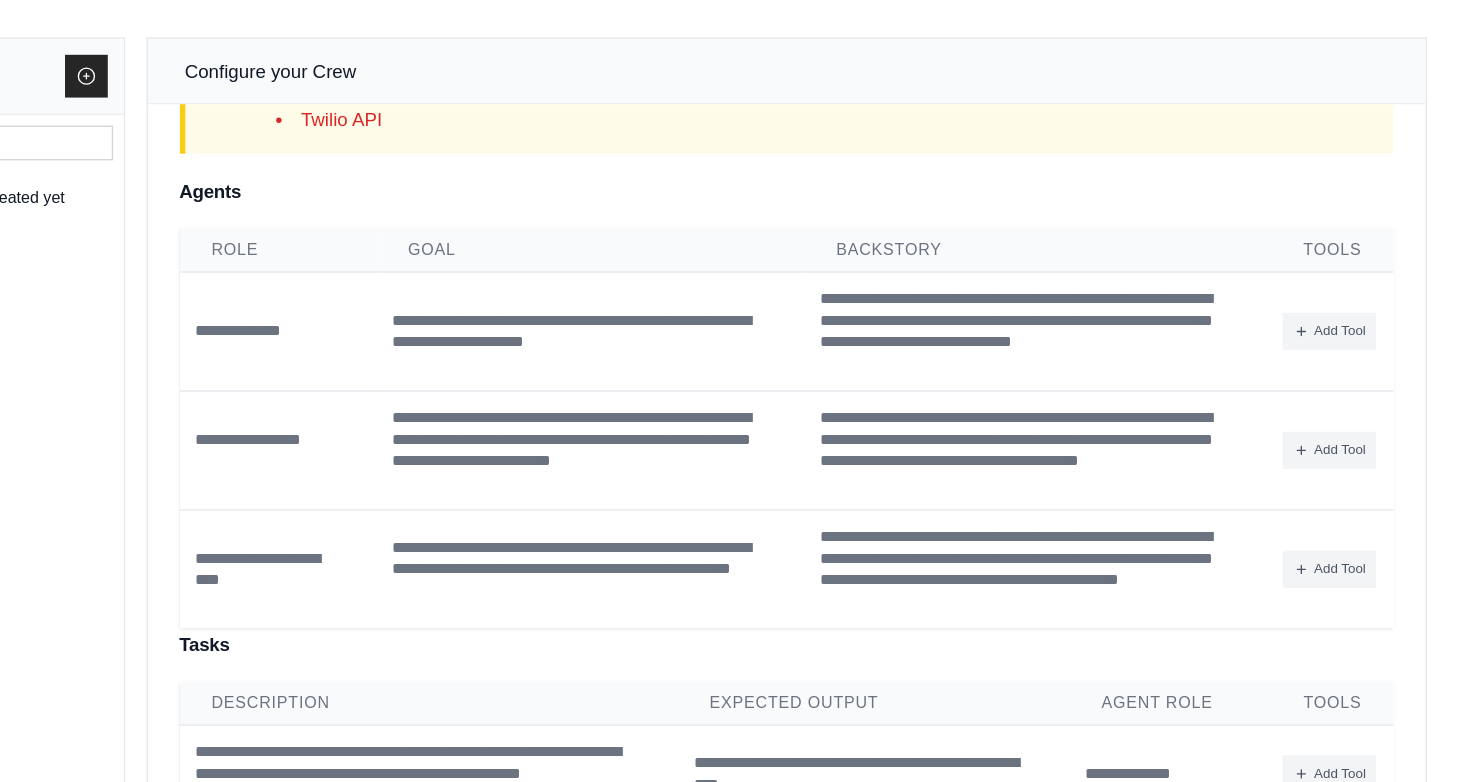 scroll, scrollTop: 3106, scrollLeft: 0, axis: vertical 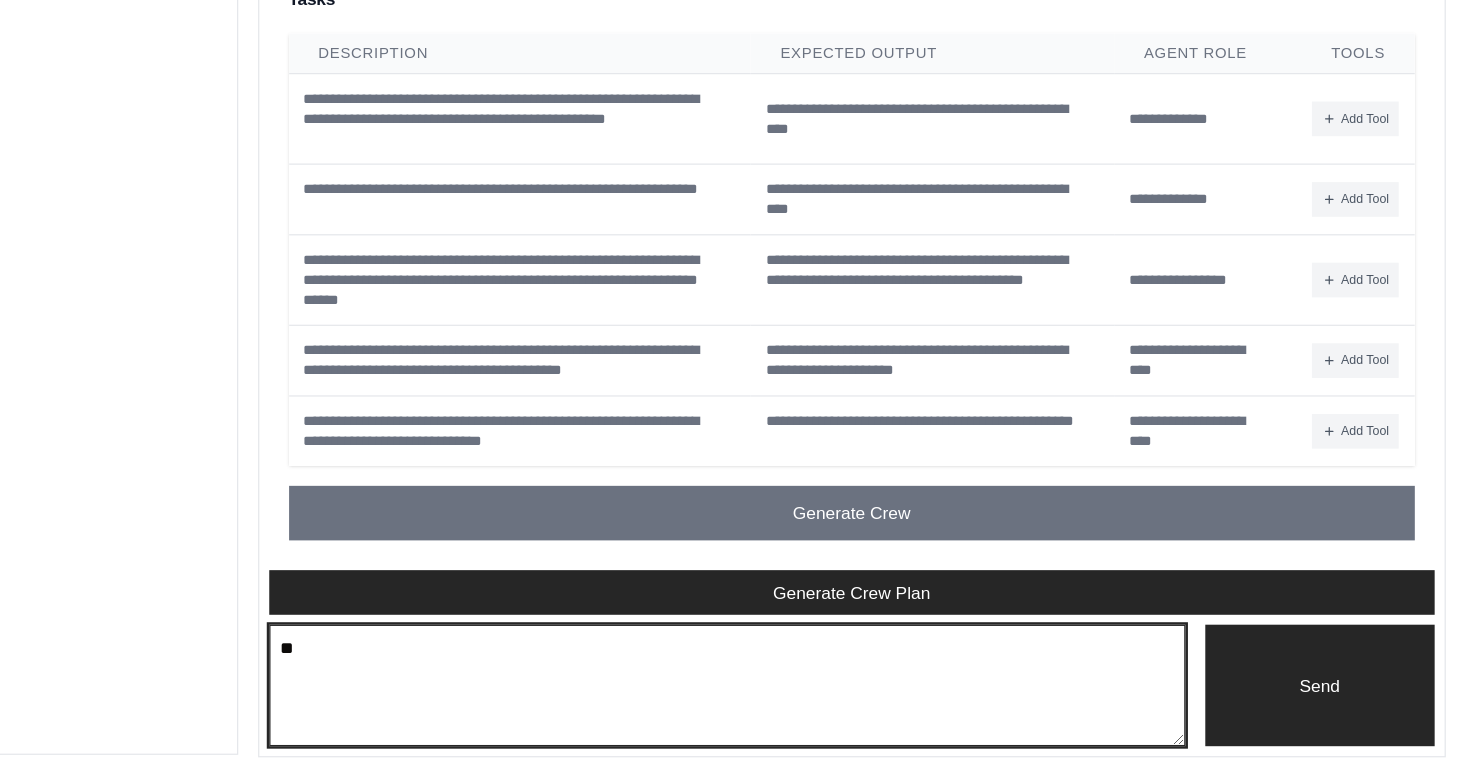 type on "*" 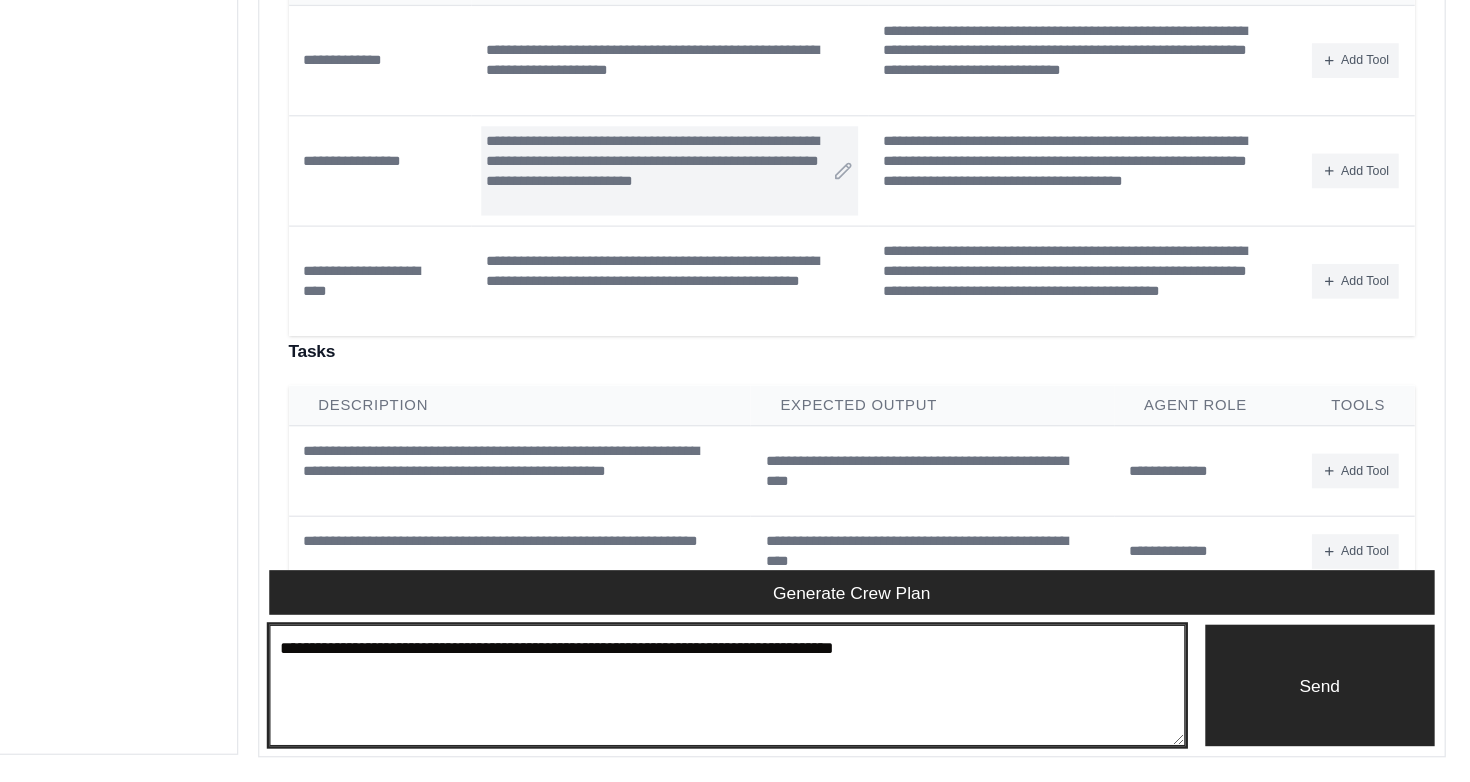 scroll, scrollTop: 3147, scrollLeft: 0, axis: vertical 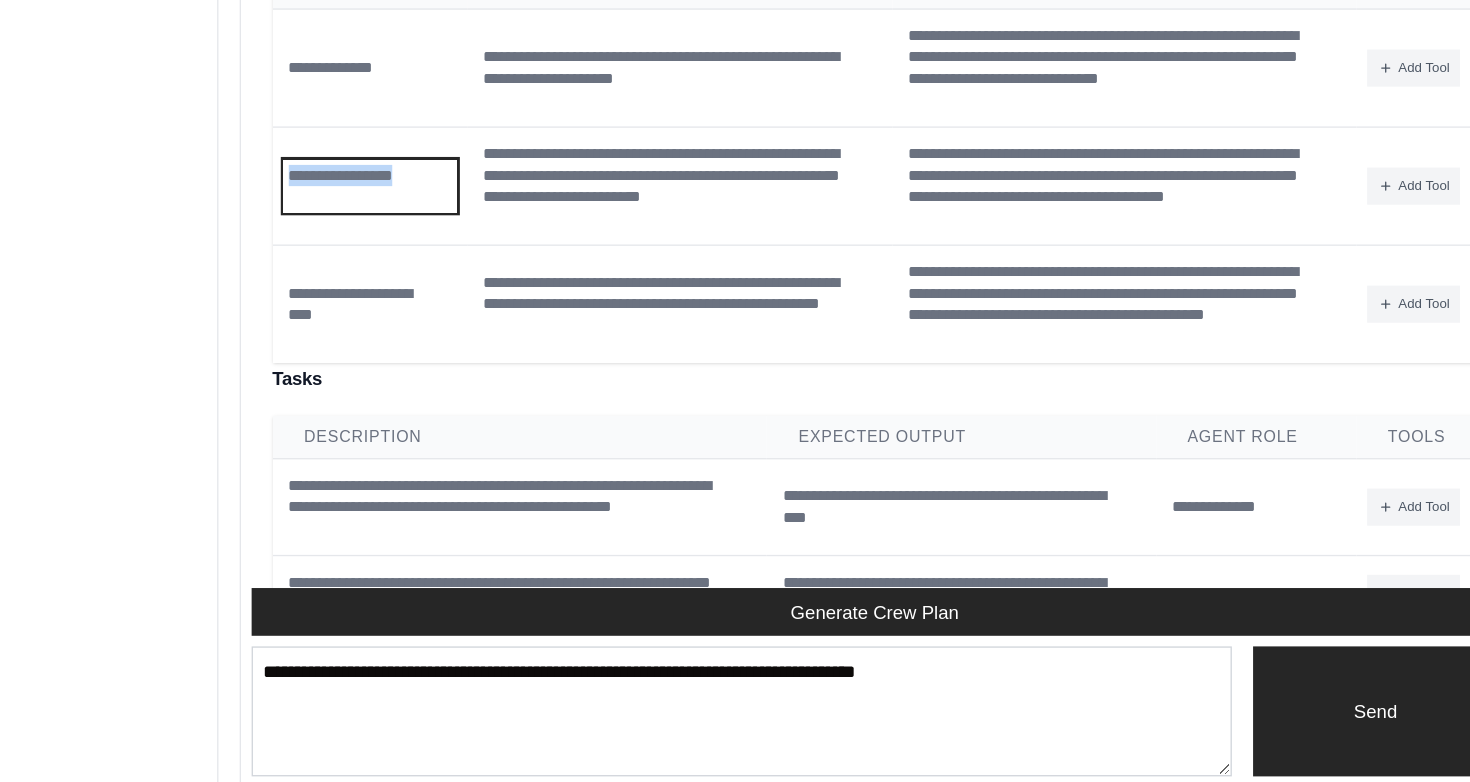 drag, startPoint x: 563, startPoint y: 405, endPoint x: 511, endPoint y: 393, distance: 53.366657 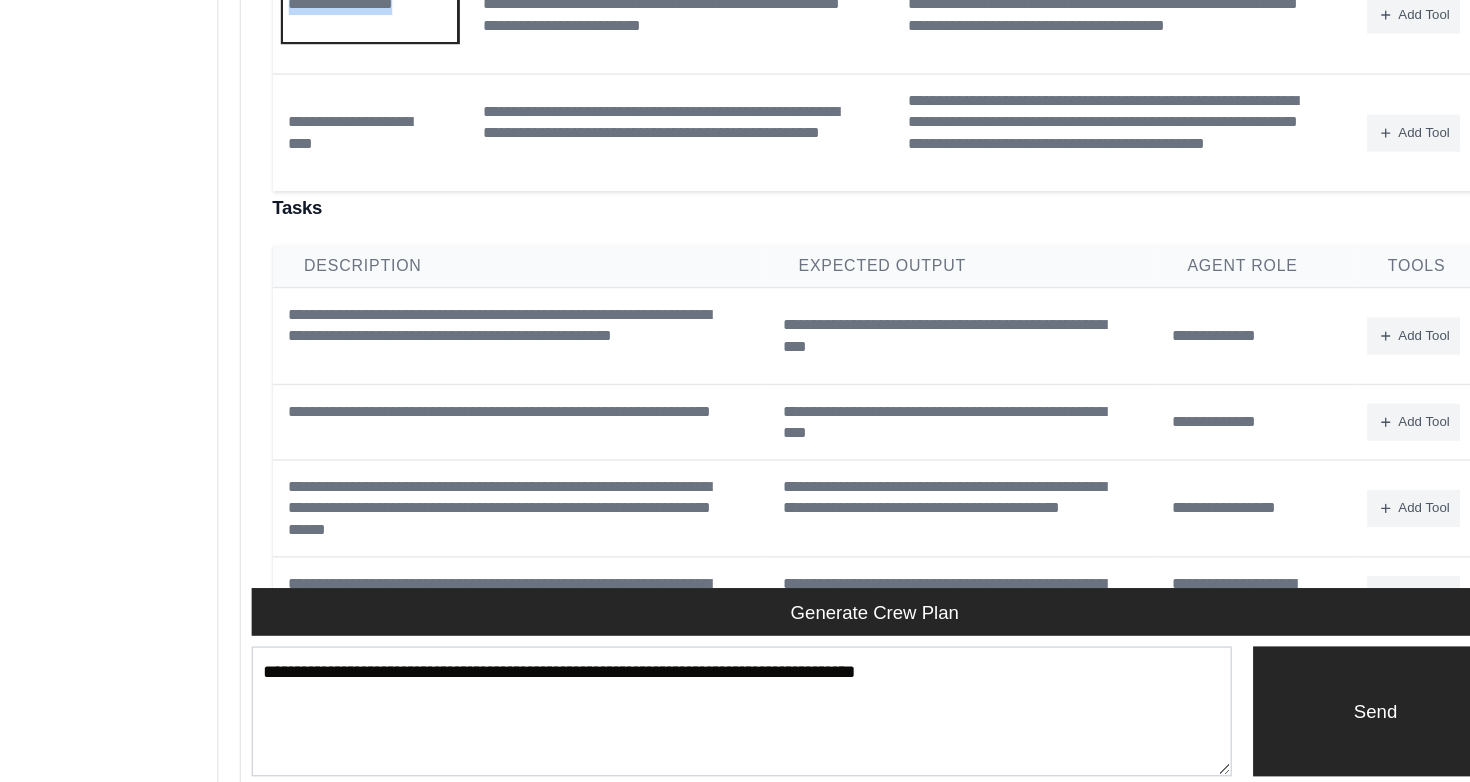 scroll, scrollTop: 3462, scrollLeft: 0, axis: vertical 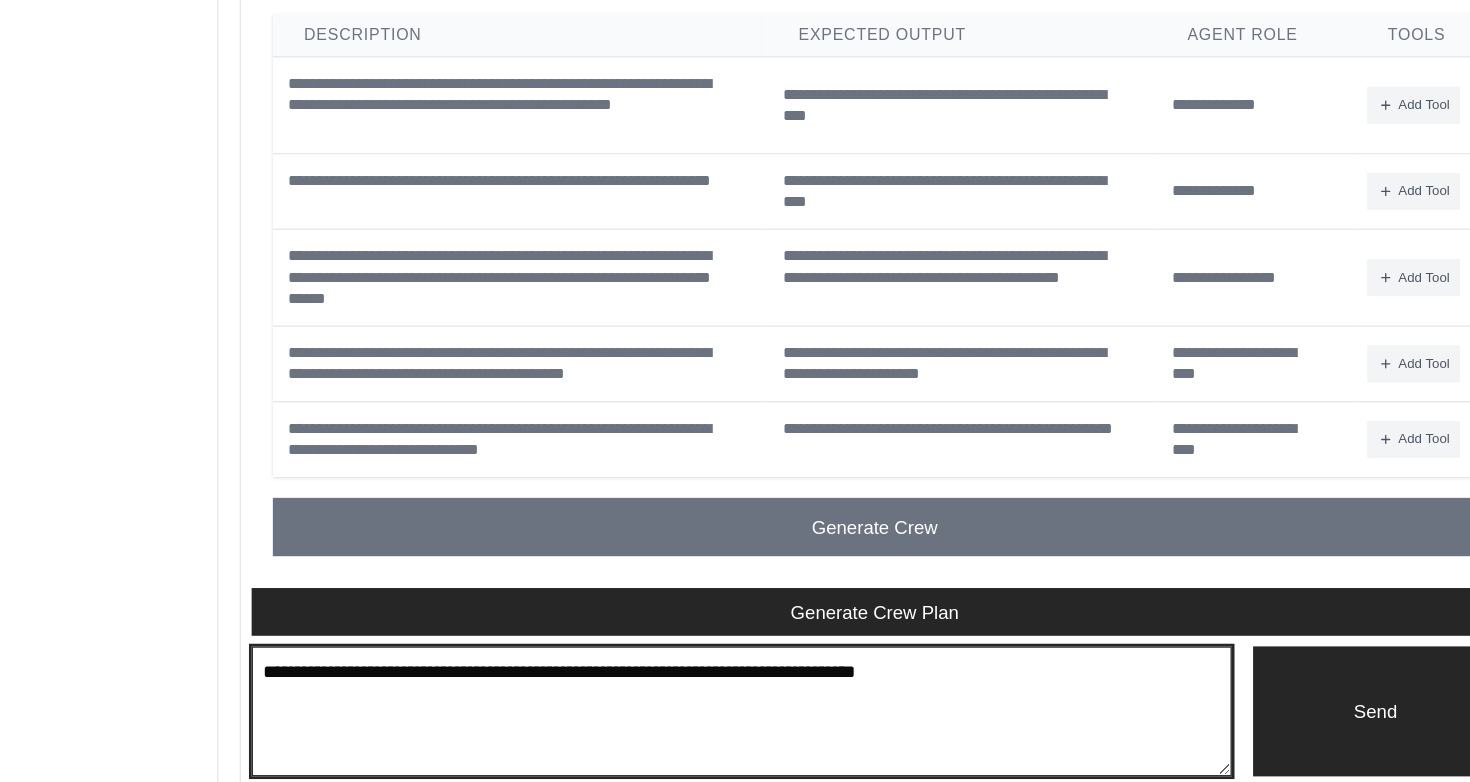 click at bounding box center (858, 704) 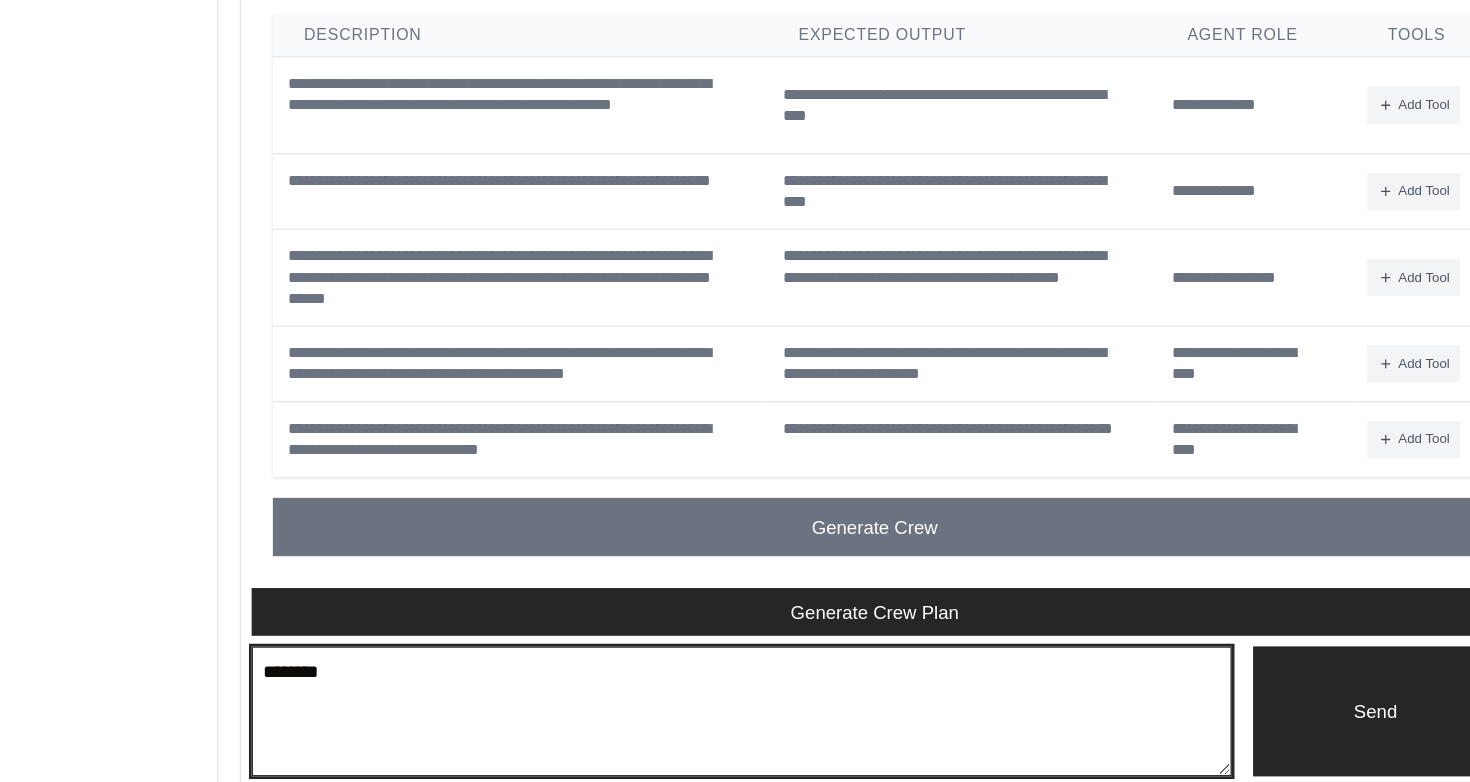 paste on "**********" 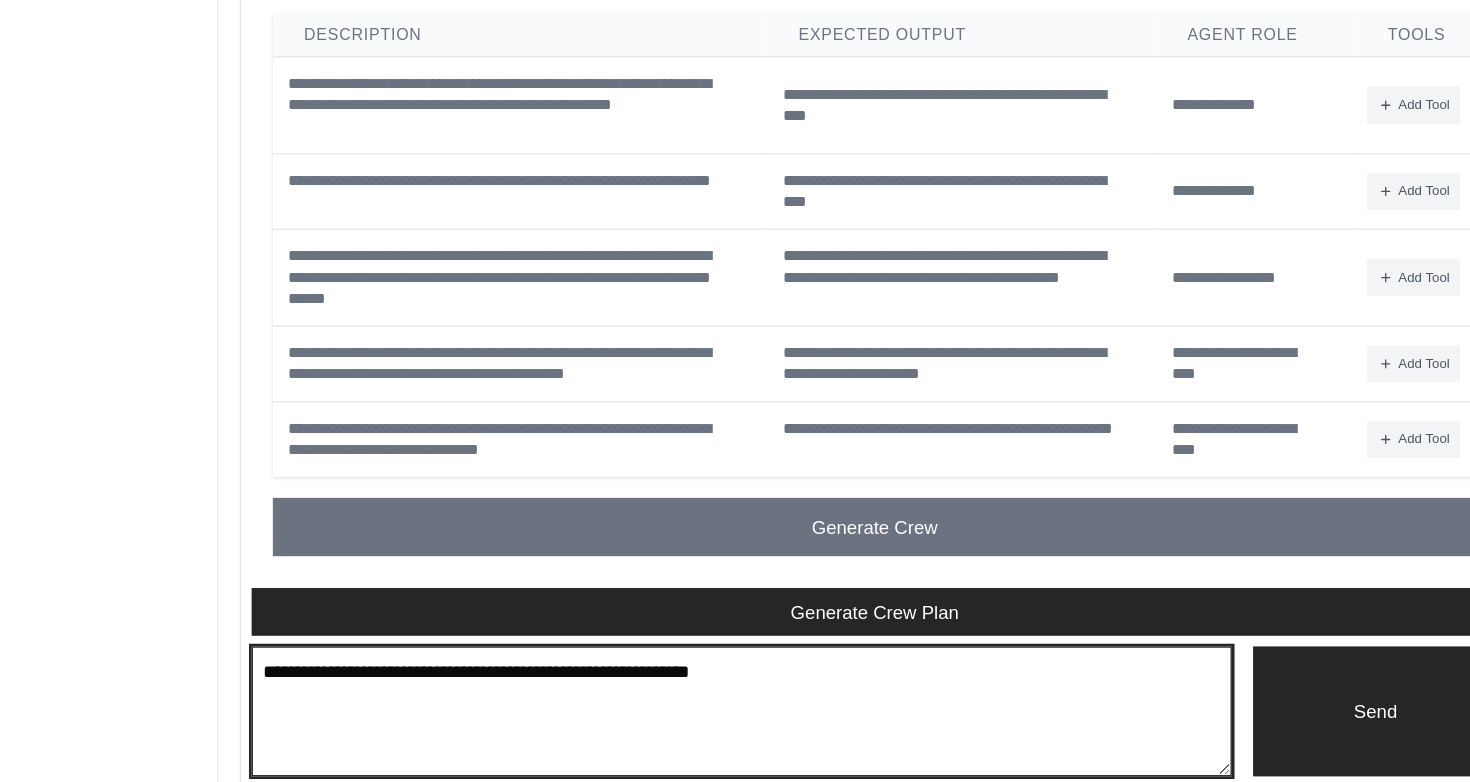 click on "**********" at bounding box center [858, 704] 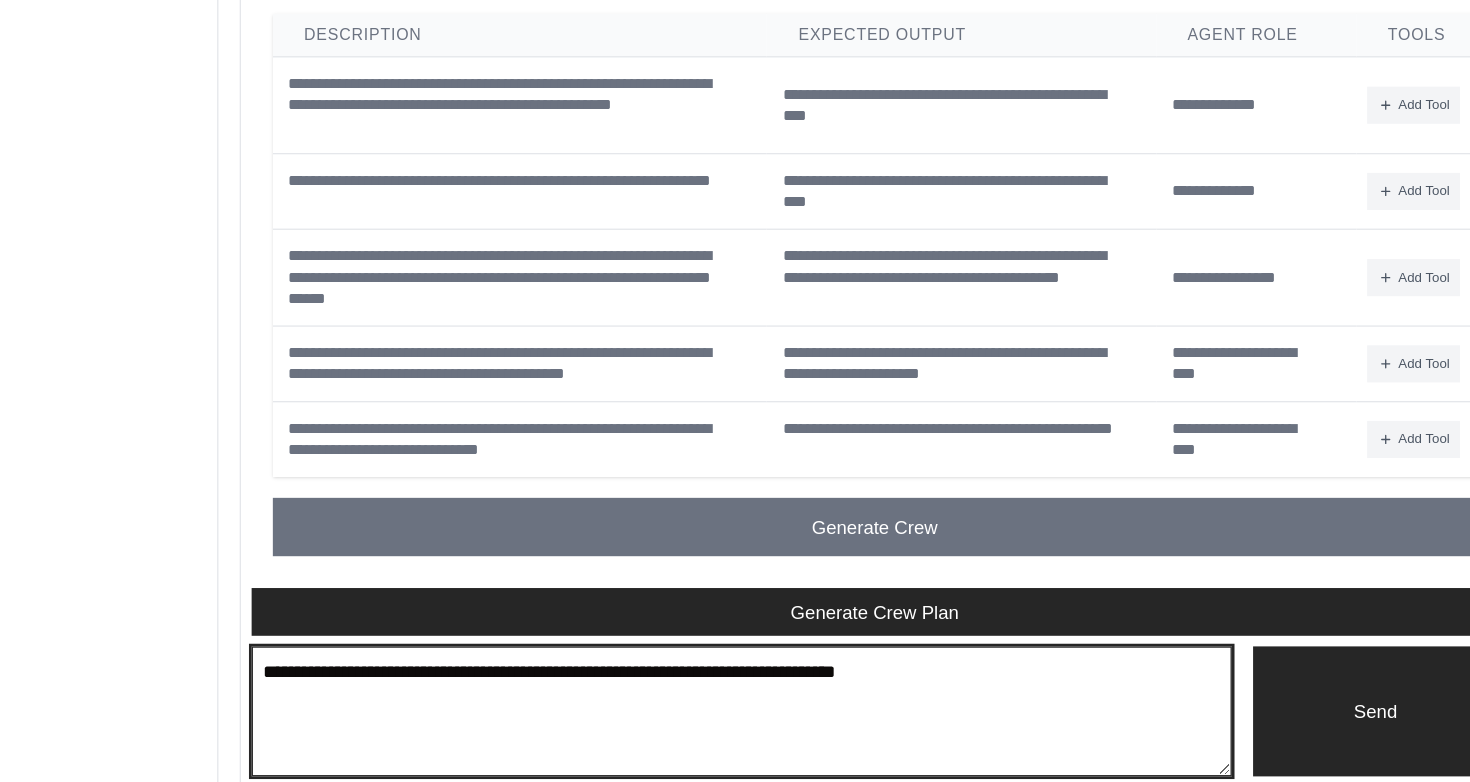 drag, startPoint x: 1109, startPoint y: 677, endPoint x: 825, endPoint y: 669, distance: 284.11264 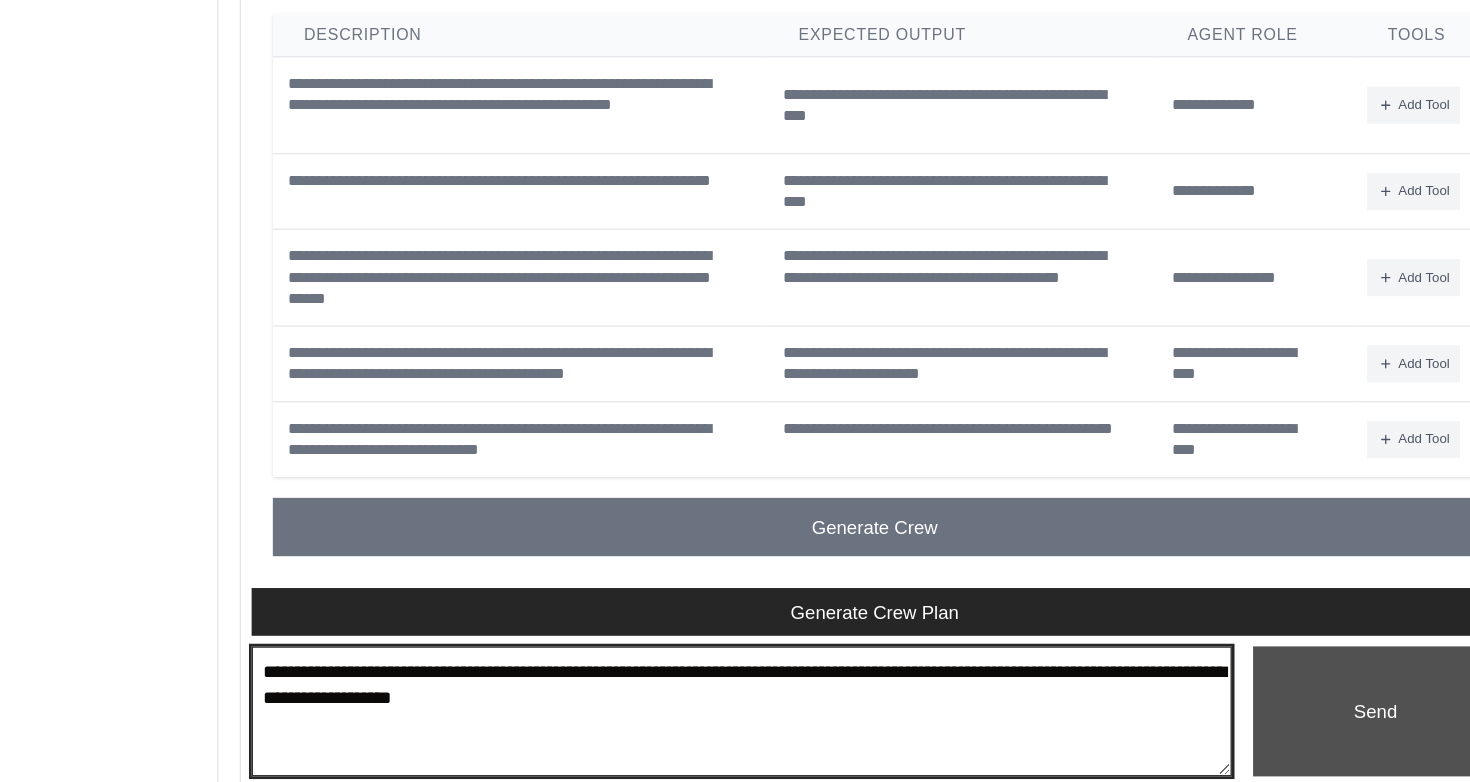 type on "**********" 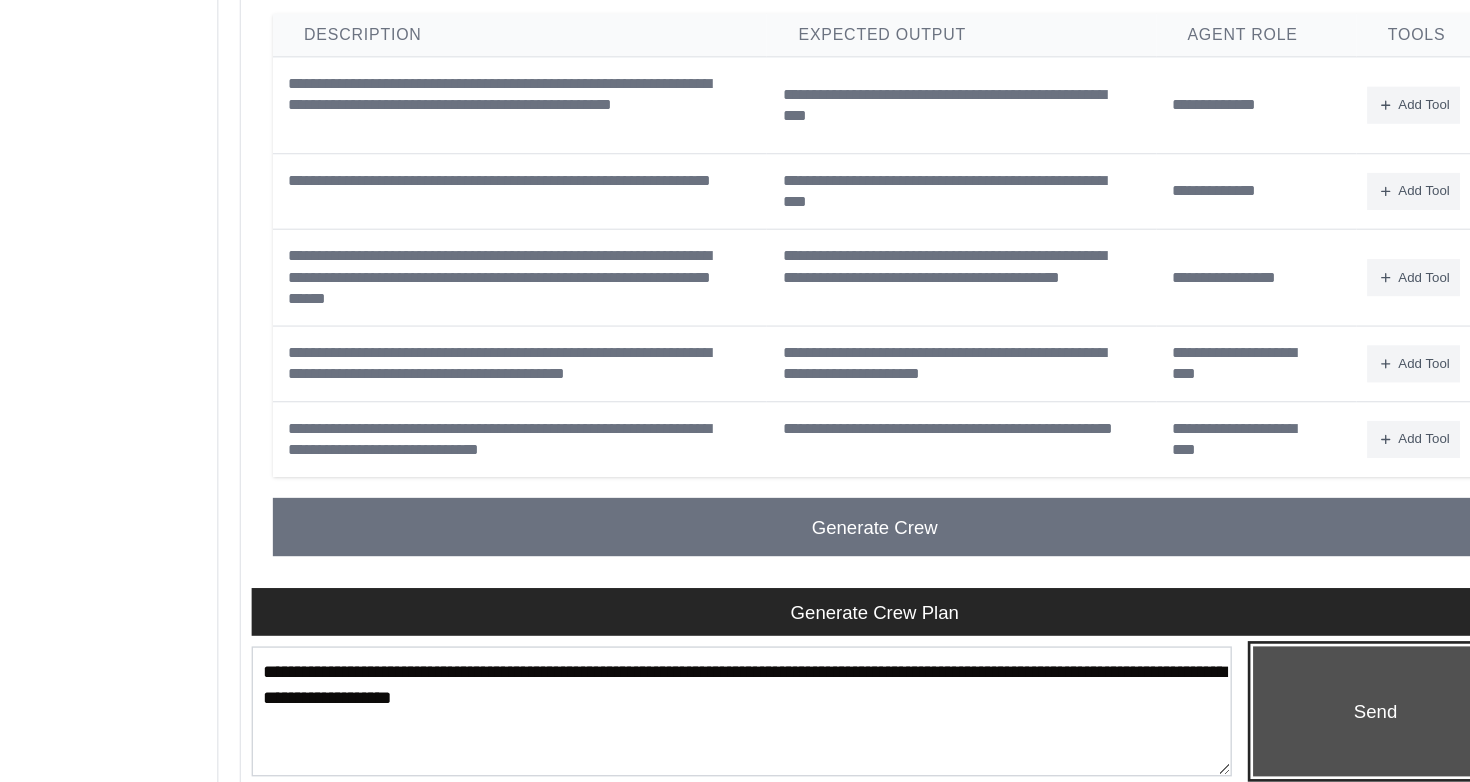 click on "Send" at bounding box center [1336, 704] 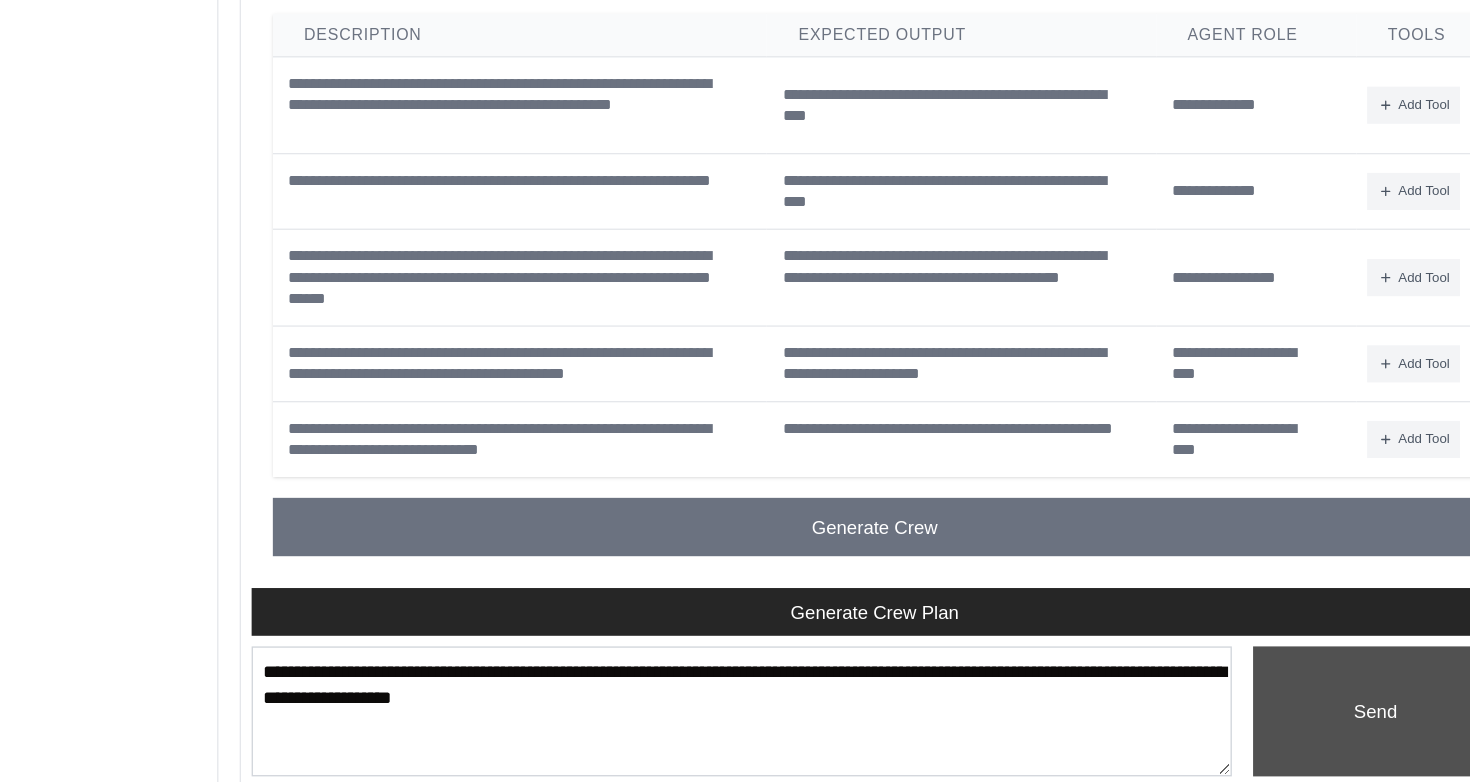 type 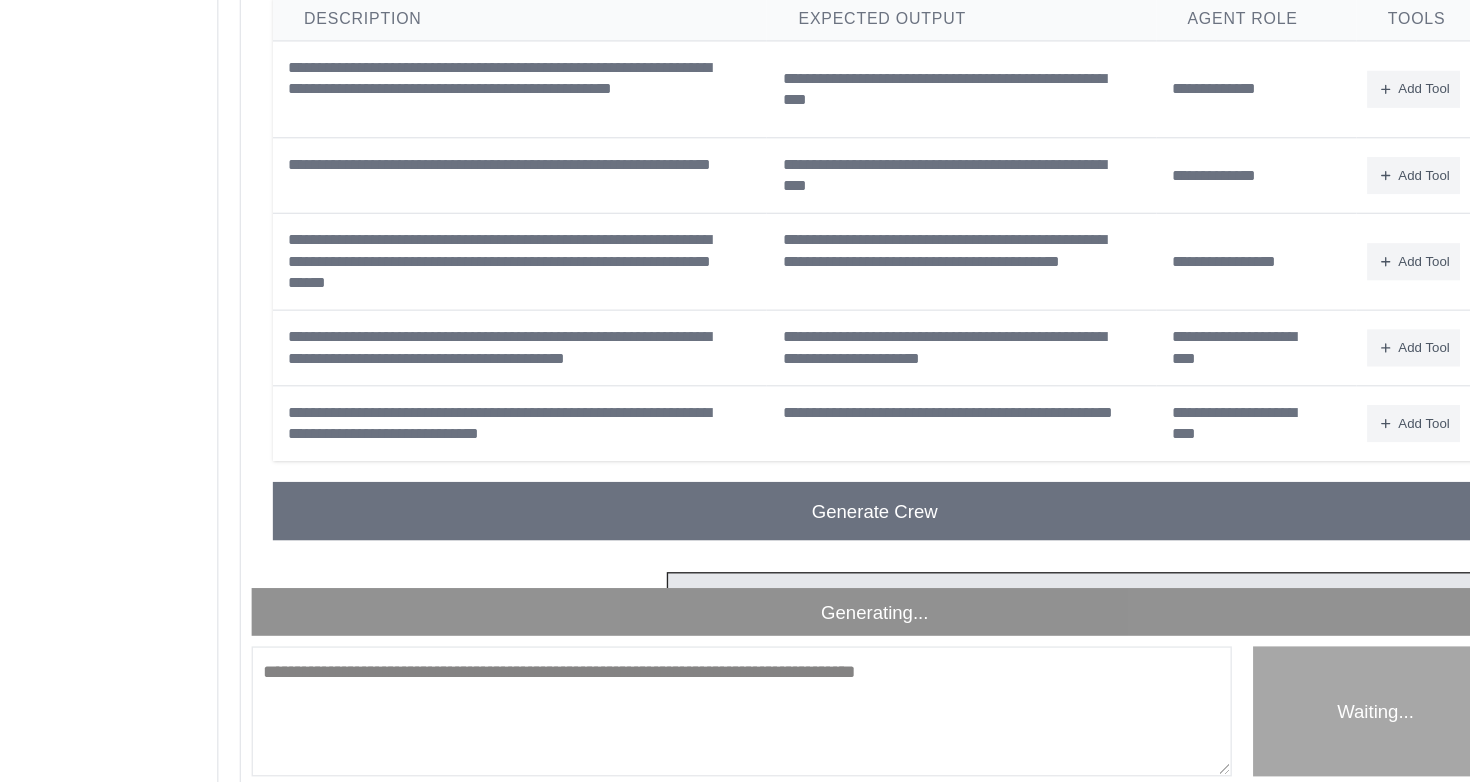 scroll, scrollTop: 3697, scrollLeft: 0, axis: vertical 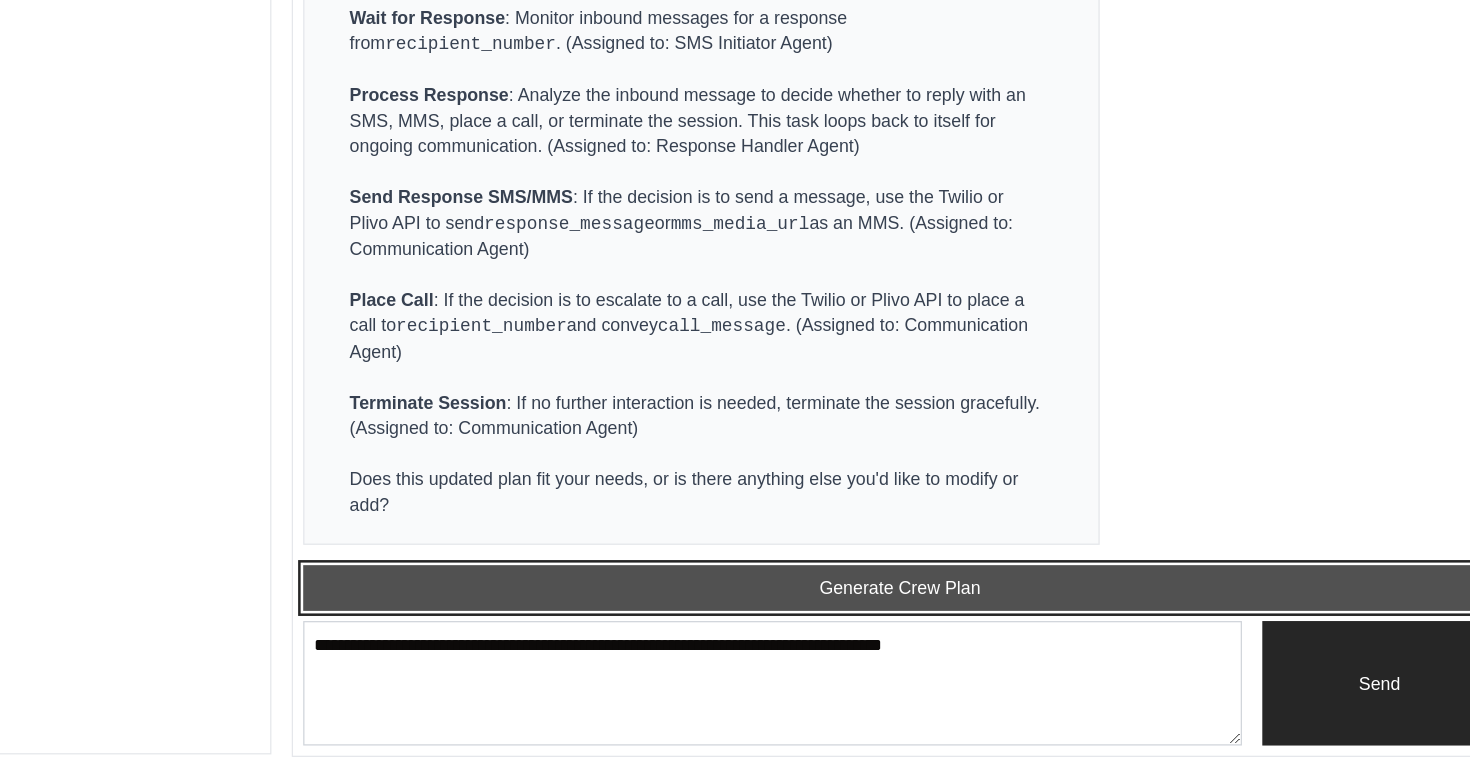 click on "Generate Crew Plan" at bounding box center (959, 629) 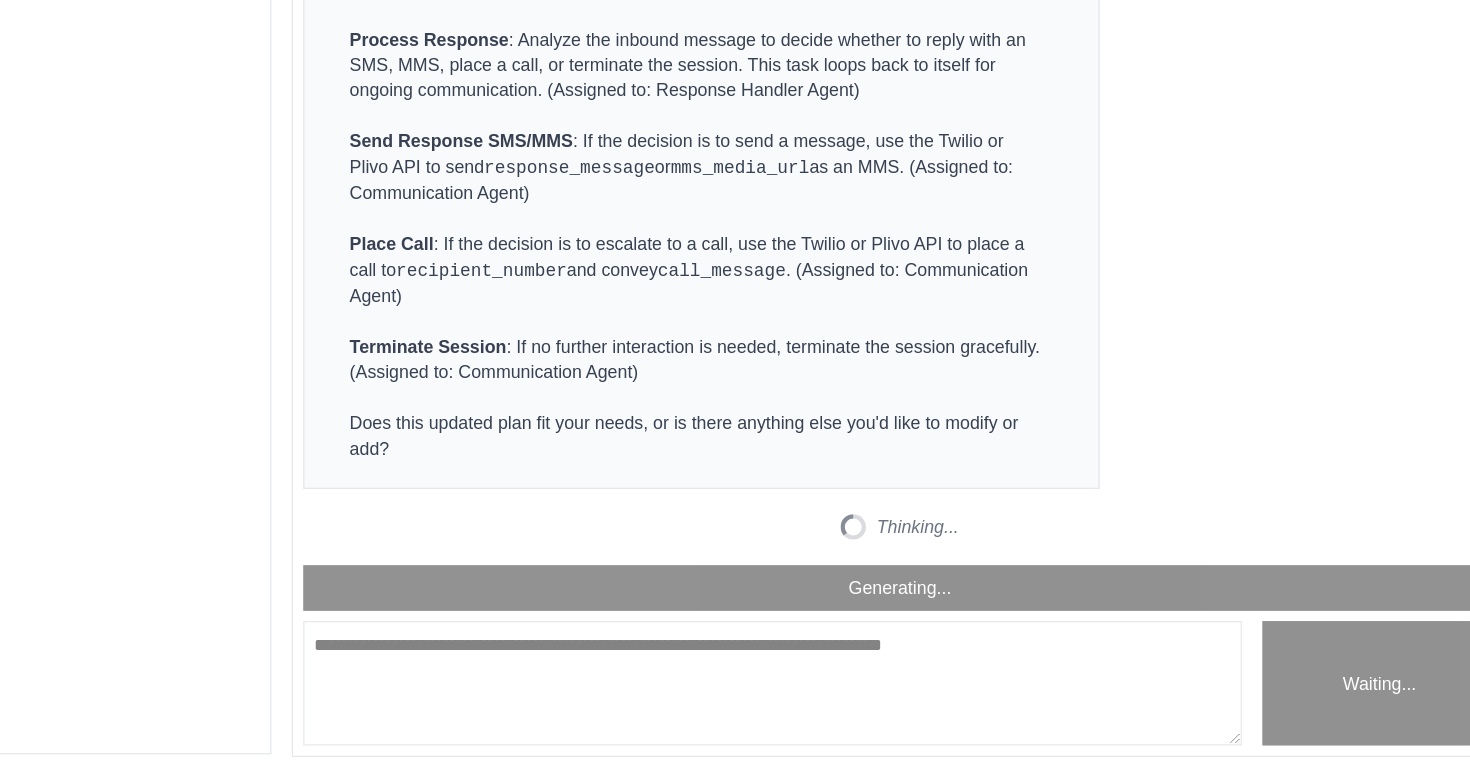 scroll, scrollTop: 5088, scrollLeft: 0, axis: vertical 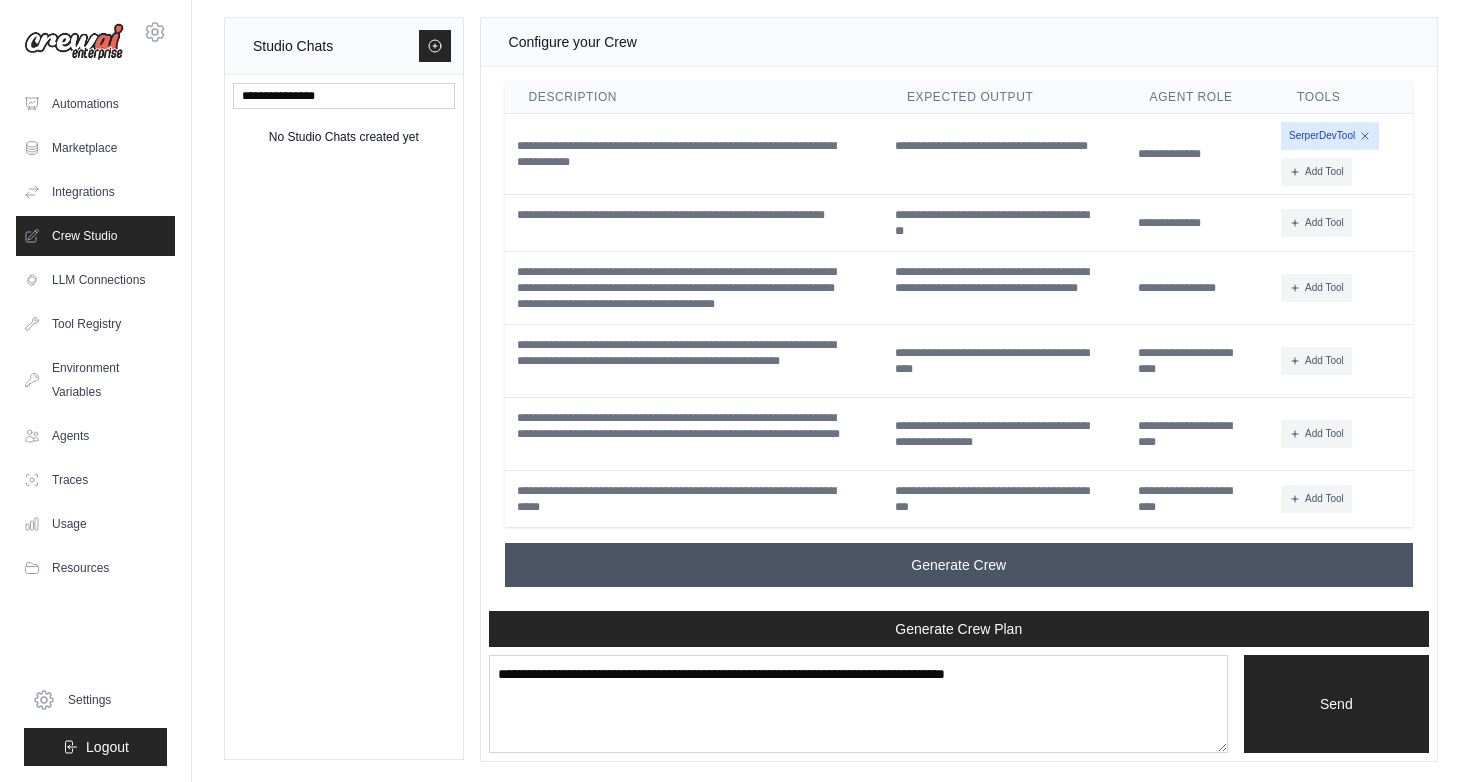 click on "Generate Crew" at bounding box center [958, 565] 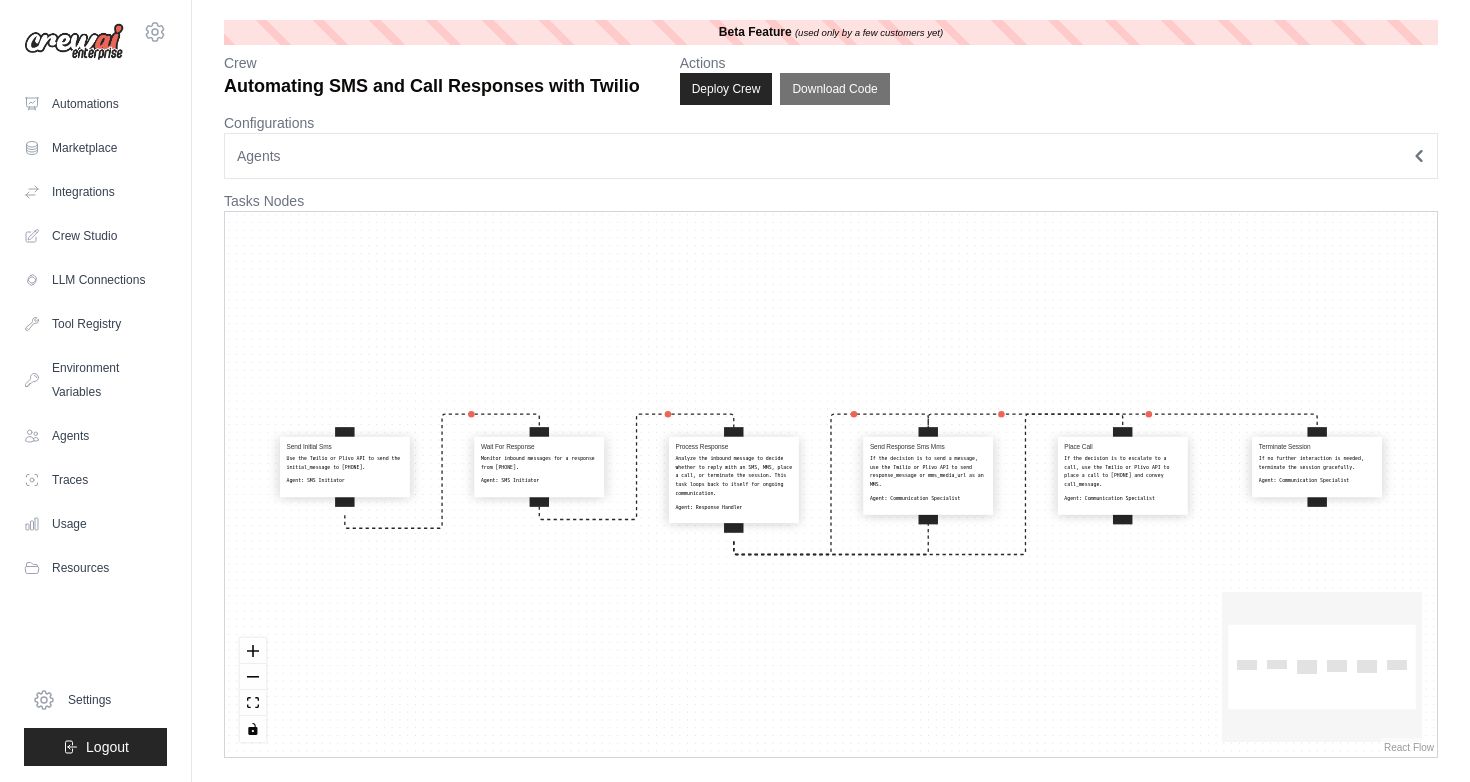 scroll, scrollTop: 0, scrollLeft: 0, axis: both 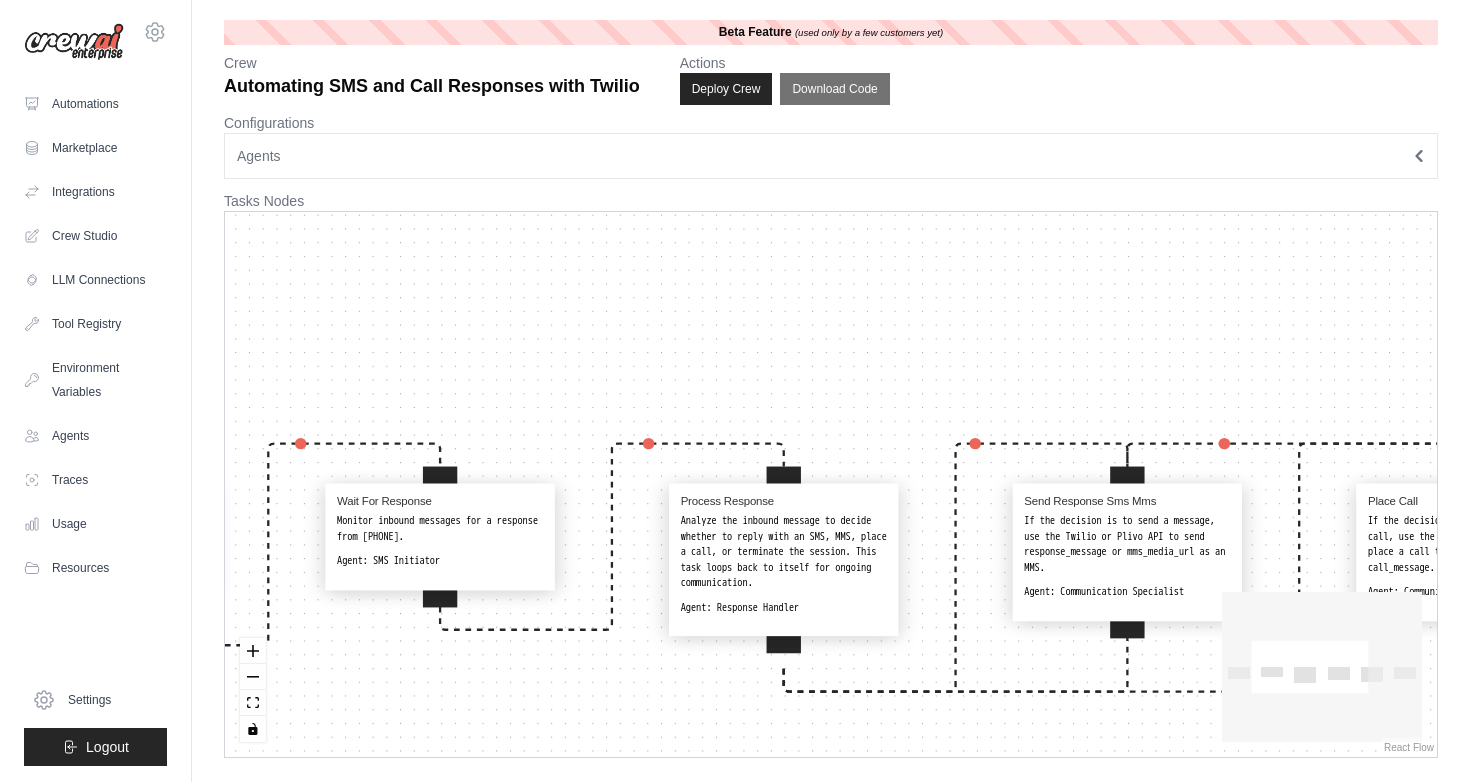 drag, startPoint x: 666, startPoint y: 335, endPoint x: 743, endPoint y: 231, distance: 129.40247 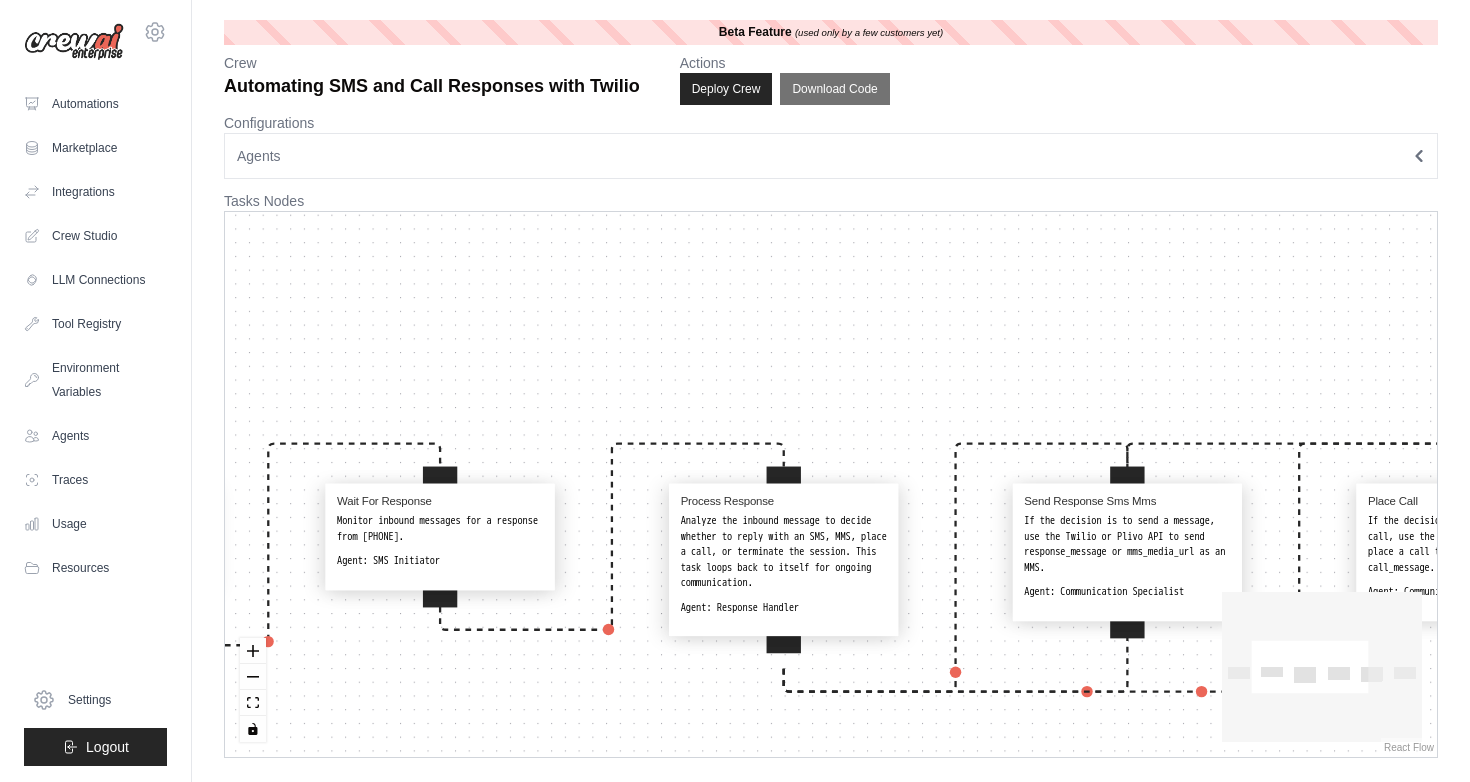 click on "Send Initial Sms Use the Twilio or Plivo API to send the initial_message to [PHONE]. Agent:   SMS Initiator Wait For Response Monitor inbound messages for a response from [PHONE]. Agent:   SMS Initiator Process Response Analyze the inbound message to decide whether to reply with an SMS, MMS, place a call, or terminate the session. This task loops back to itself for ongoing communication. Agent:   Response Handler Send Response Sms Mms If the decision is to send a message, use the Twilio or Plivo API to send response_message or mms_media_url as an MMS. Agent:   Communication Specialist Place Call If the decision is to escalate to a call, use the Twilio or Plivo API to place a call to [PHONE] and convey call_message. Agent:   Communication Specialist Terminate Session If no further interaction is needed, terminate the session gracefully. Agent:   Communication Specialist" at bounding box center [831, 484] 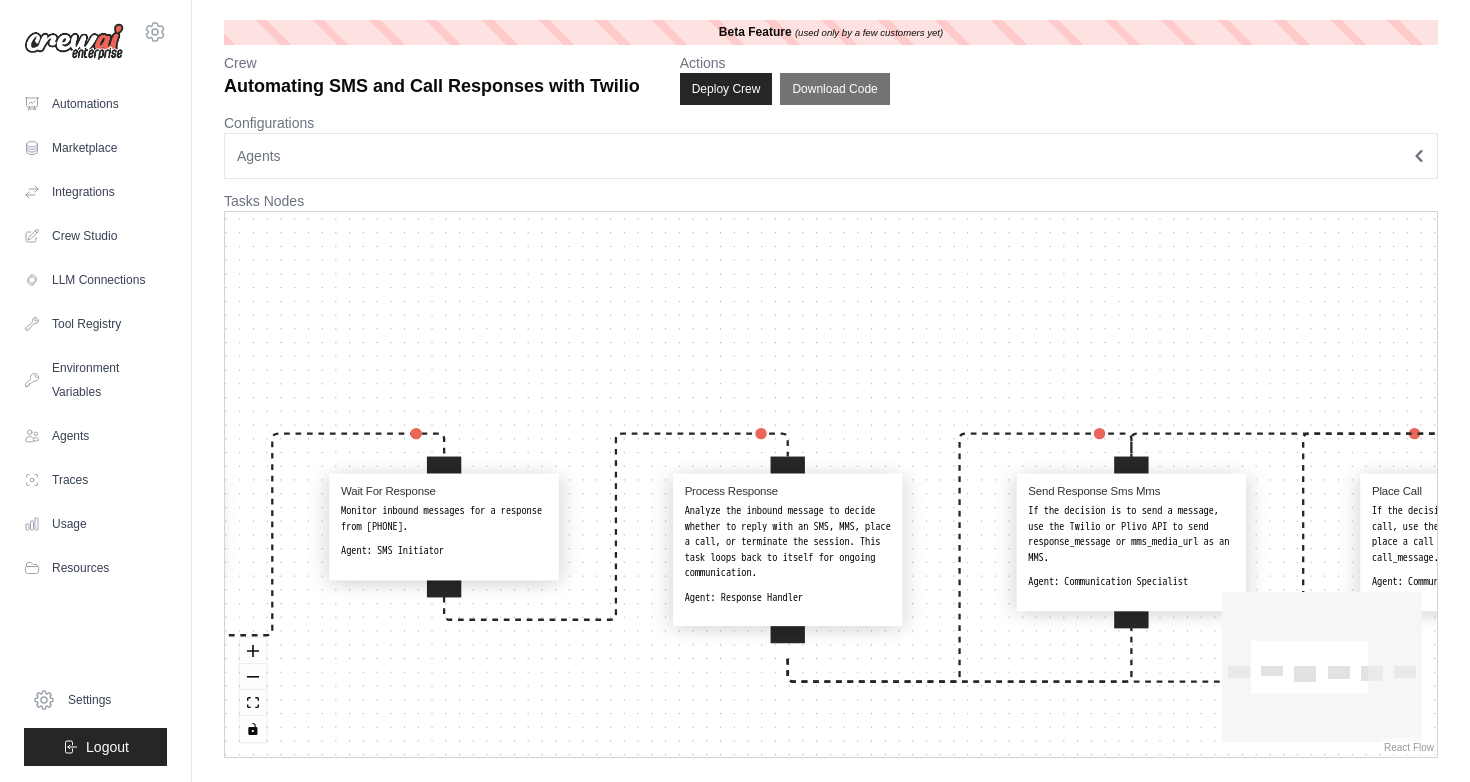 drag, startPoint x: 626, startPoint y: 362, endPoint x: 703, endPoint y: 214, distance: 166.83224 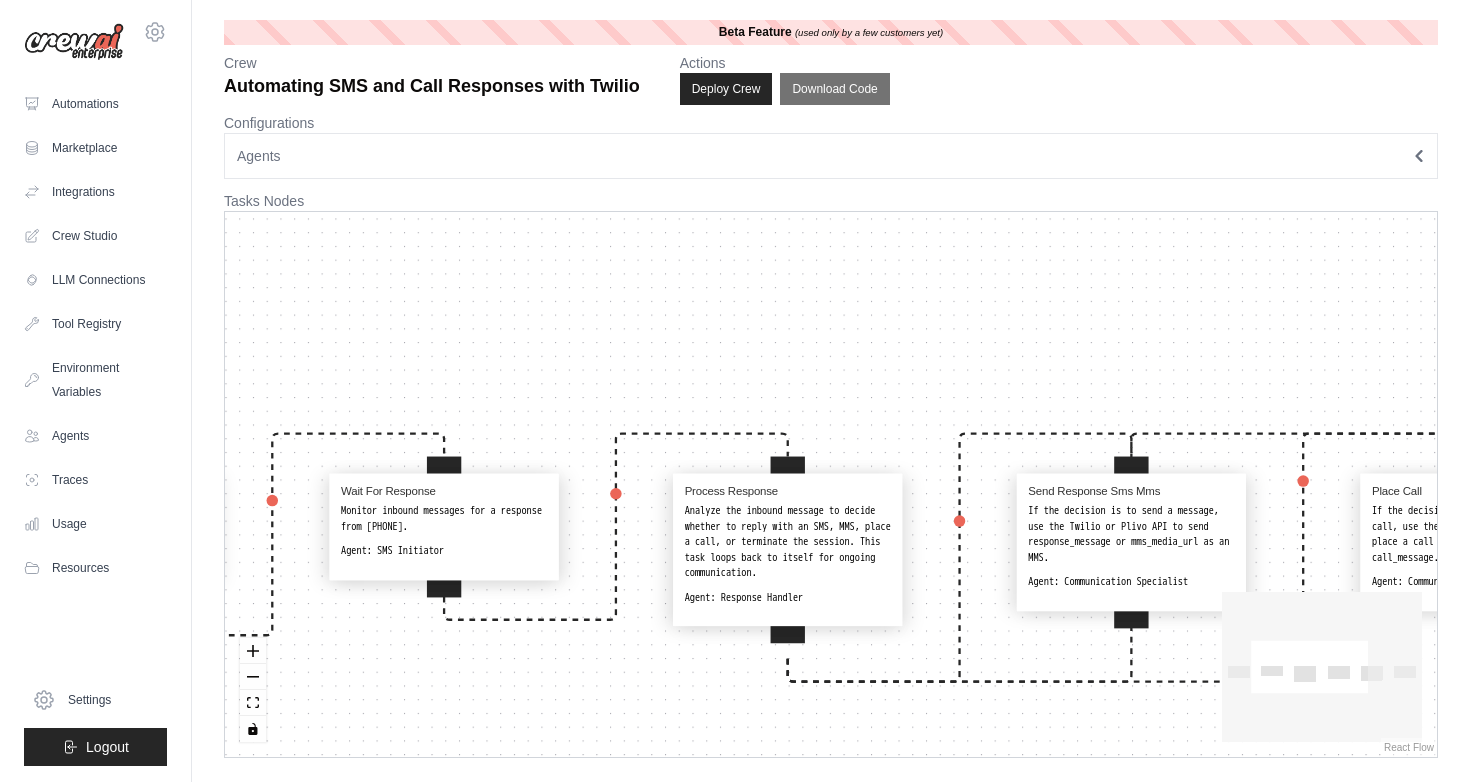 click on "Send Initial Sms Use the Twilio or Plivo API to send the initial_message to [PHONE]. Agent:   SMS Initiator Wait For Response Monitor inbound messages for a response from [PHONE]. Agent:   SMS Initiator Process Response Analyze the inbound message to decide whether to reply with an SMS, MMS, place a call, or terminate the session. This task loops back to itself for ongoing communication. Agent:   Response Handler Send Response Sms Mms If the decision is to send a message, use the Twilio or Plivo API to send response_message or mms_media_url as an MMS. Agent:   Communication Specialist Place Call If the decision is to escalate to a call, use the Twilio or Plivo API to place a call to [PHONE] and convey call_message. Agent:   Communication Specialist Terminate Session If no further interaction is needed, terminate the session gracefully. Agent:   Communication Specialist" at bounding box center (831, 484) 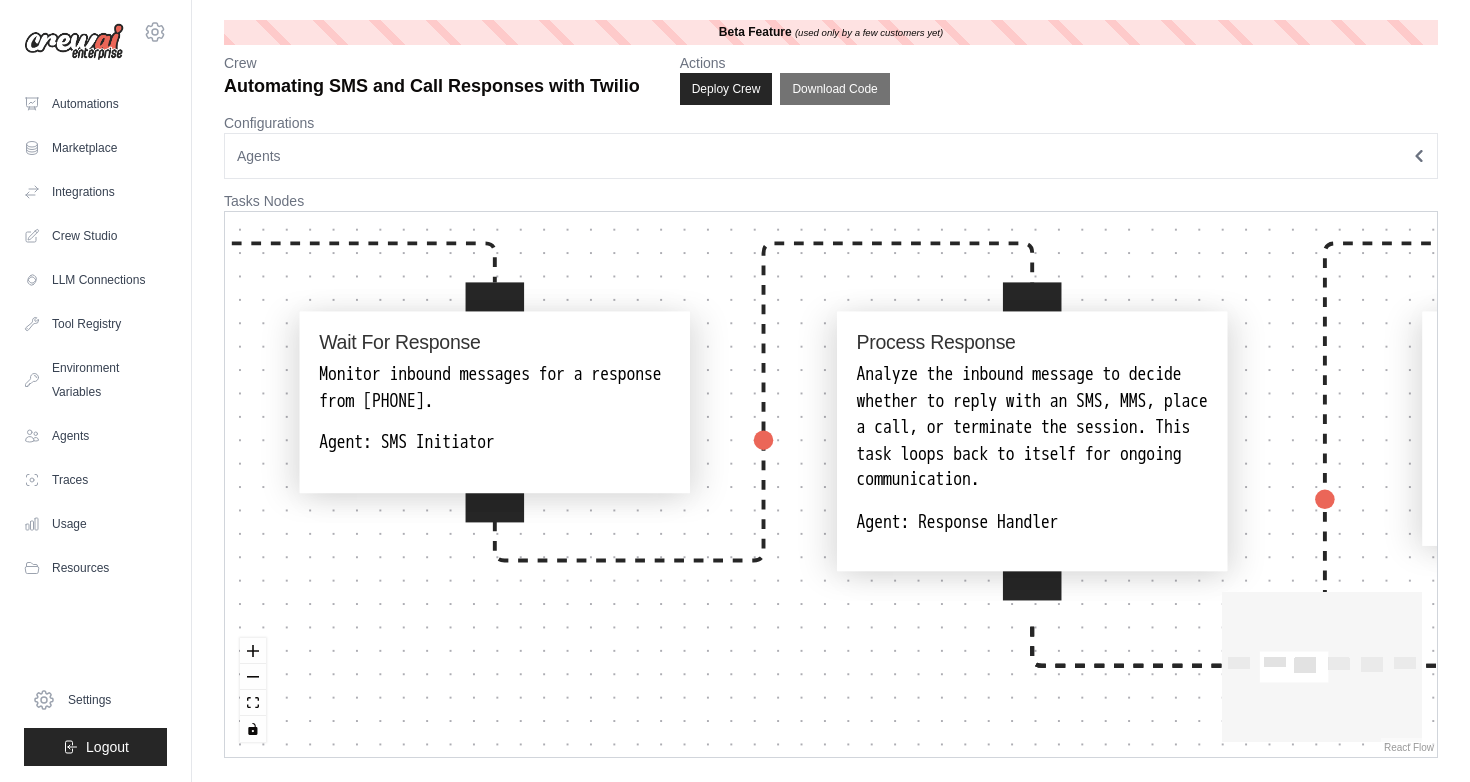 drag, startPoint x: 617, startPoint y: 367, endPoint x: 810, endPoint y: 368, distance: 193.0026 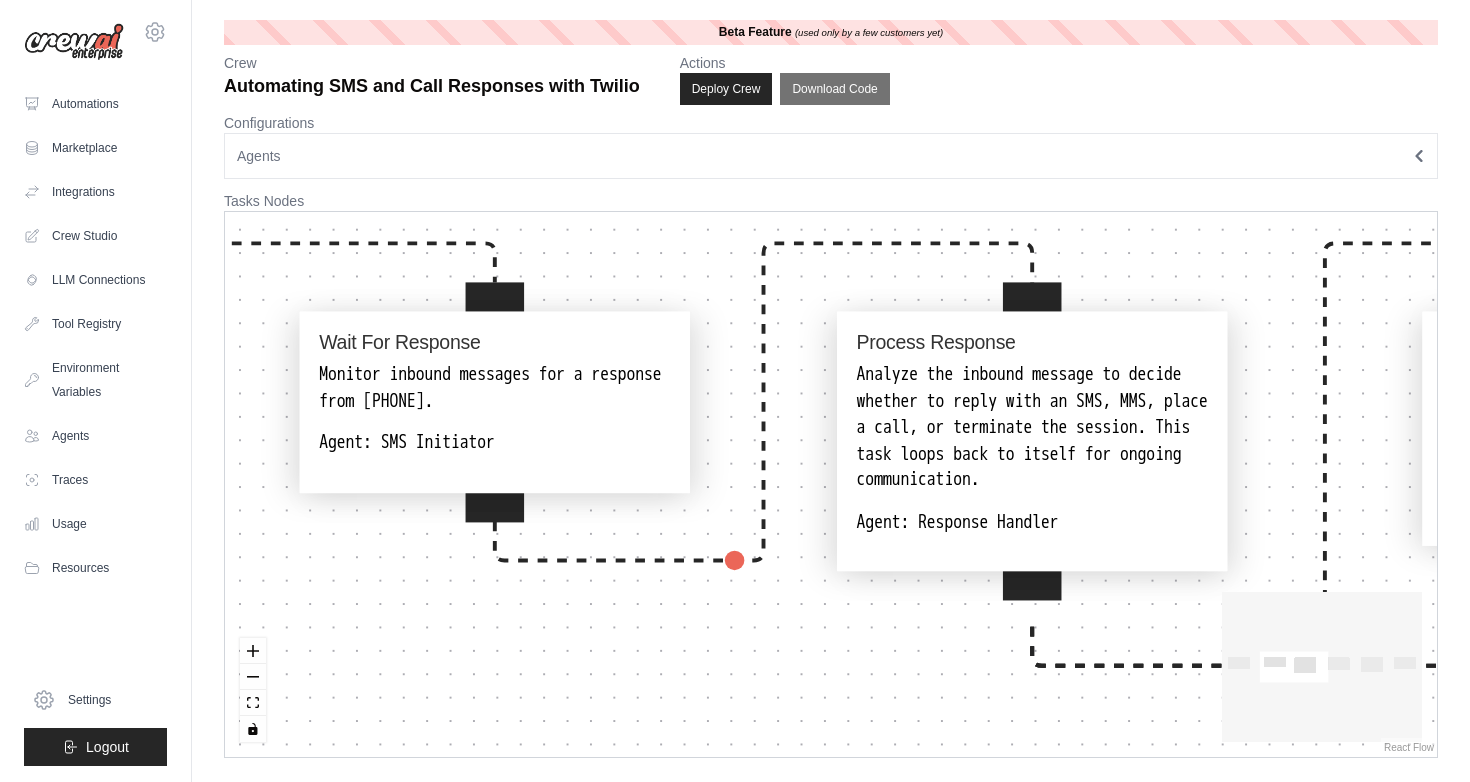 click on "Wait For Response Monitor inbound messages for a response from [PHONE]. Agent:   SMS Initiator" at bounding box center (495, 402) 